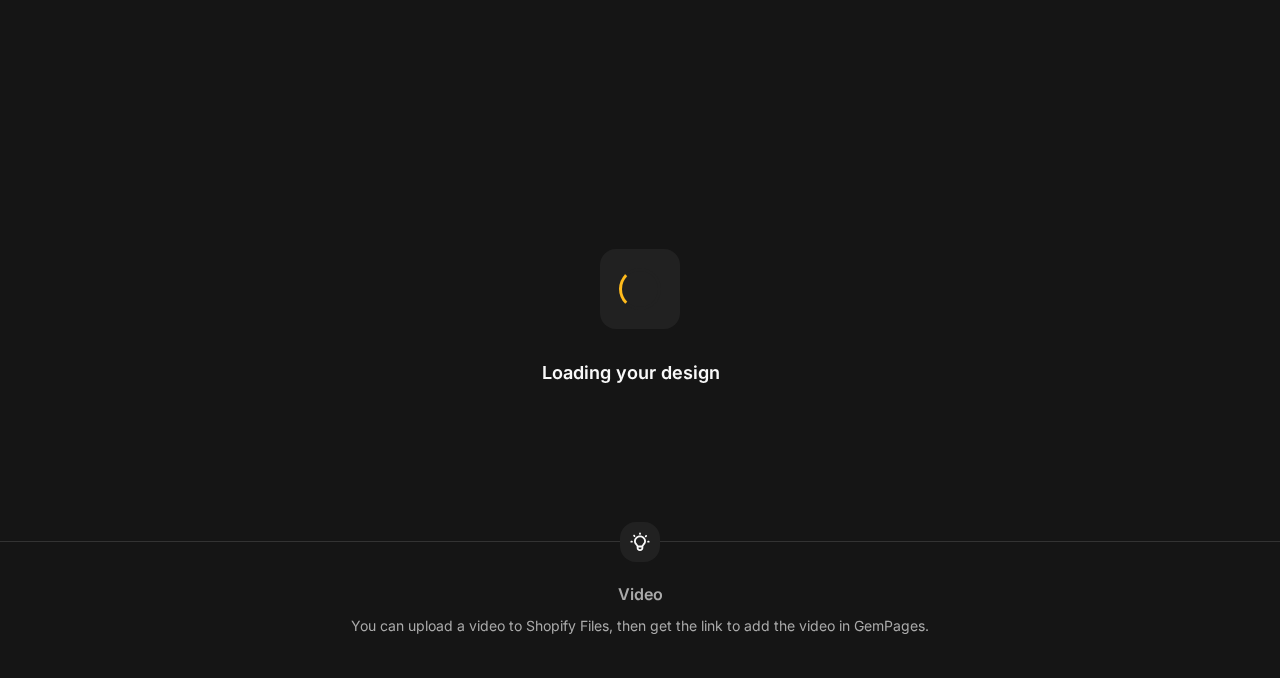 scroll, scrollTop: 0, scrollLeft: 0, axis: both 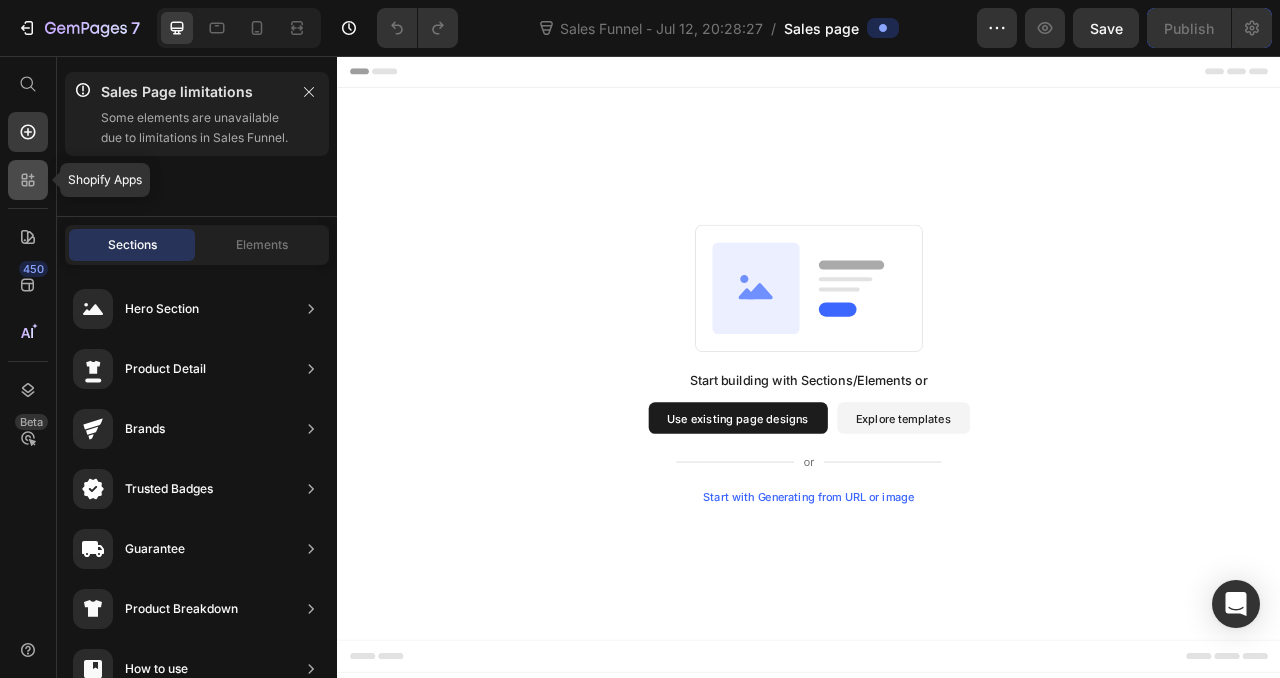 click 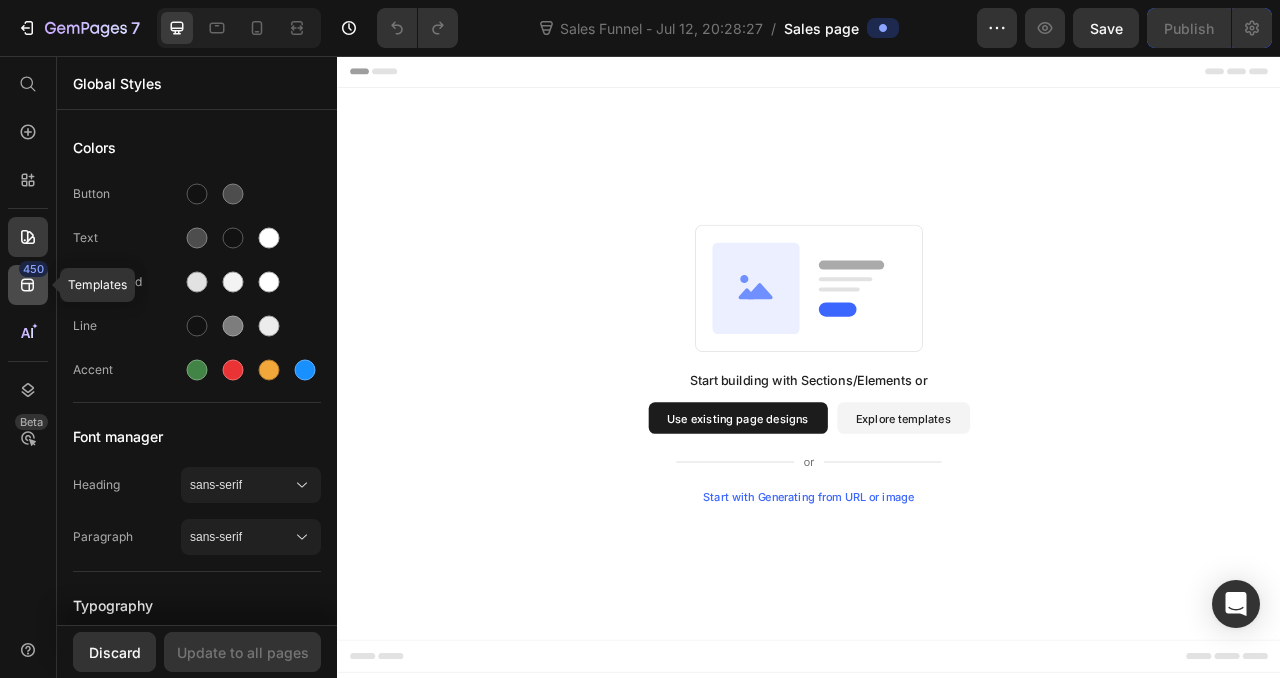 click 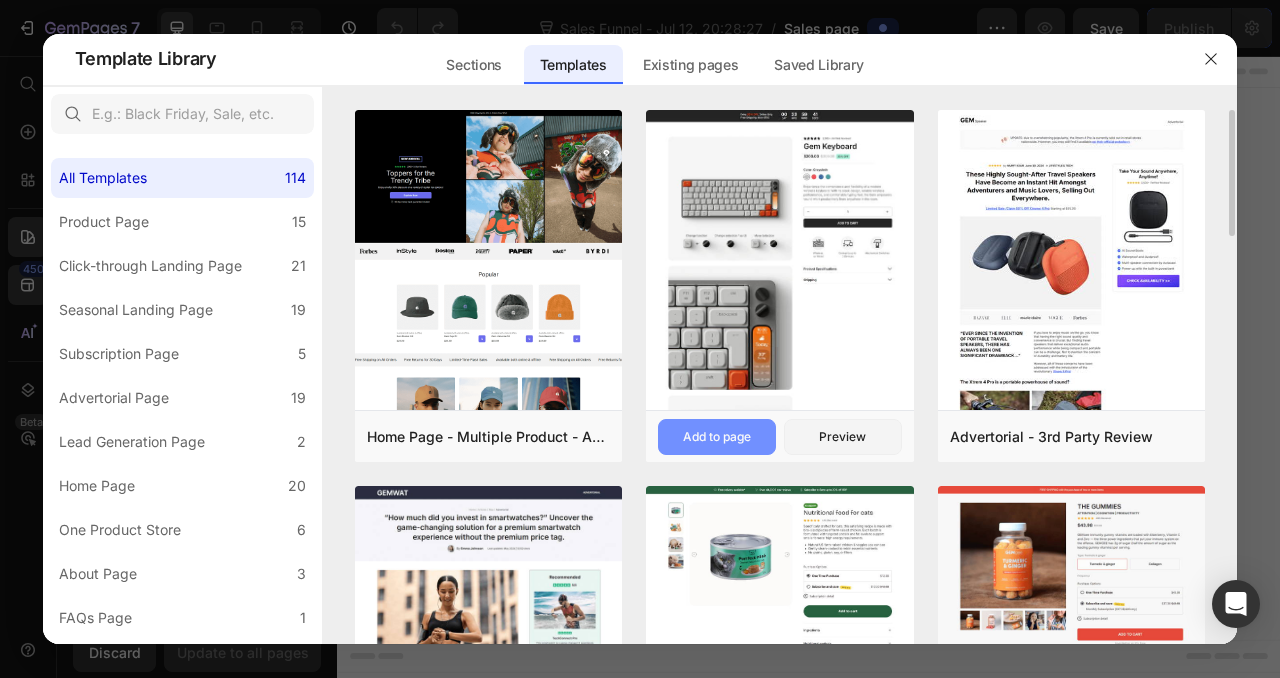 click on "Add to page" at bounding box center (717, 437) 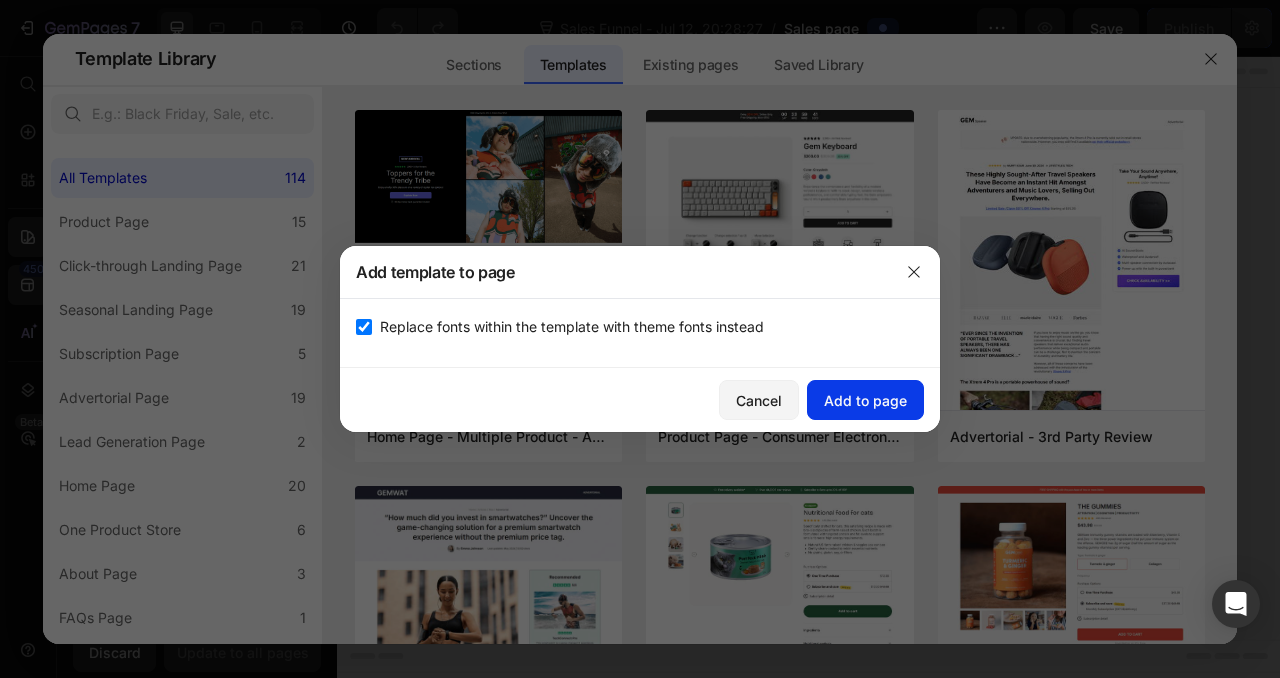 click on "Add to page" at bounding box center (865, 400) 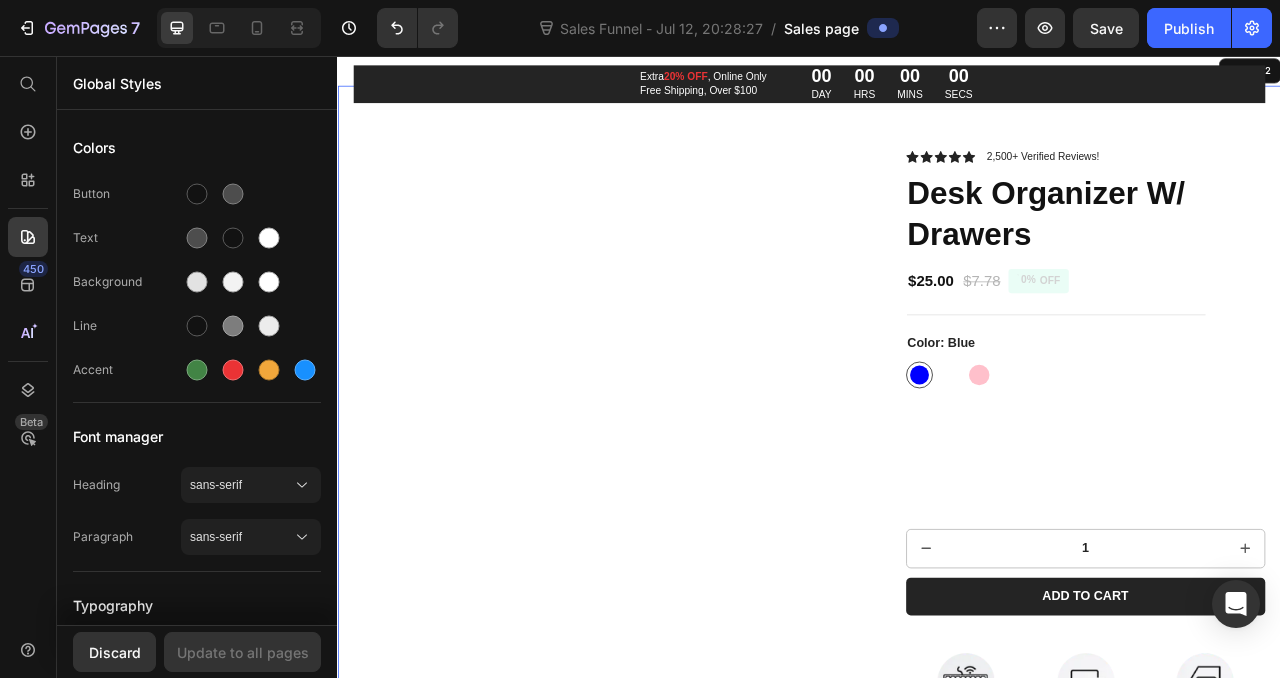 scroll, scrollTop: 113, scrollLeft: 0, axis: vertical 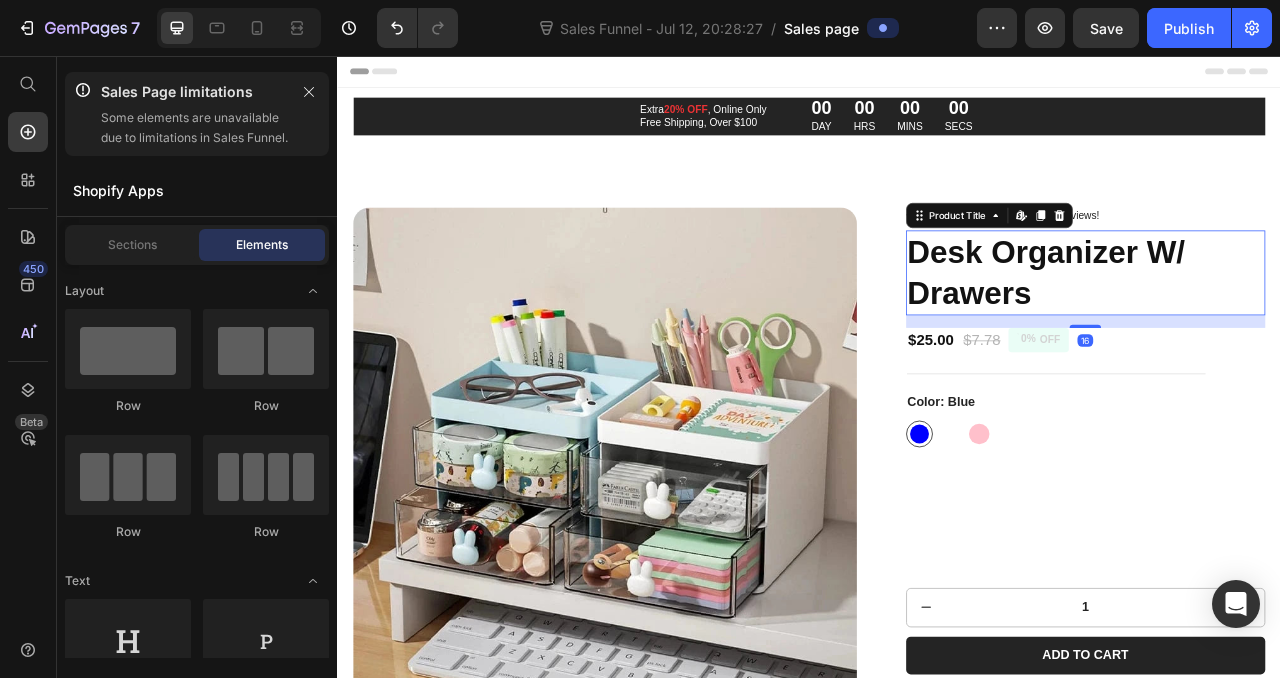 click on "Desk Organizer W/ Drawers" at bounding box center [1289, 332] 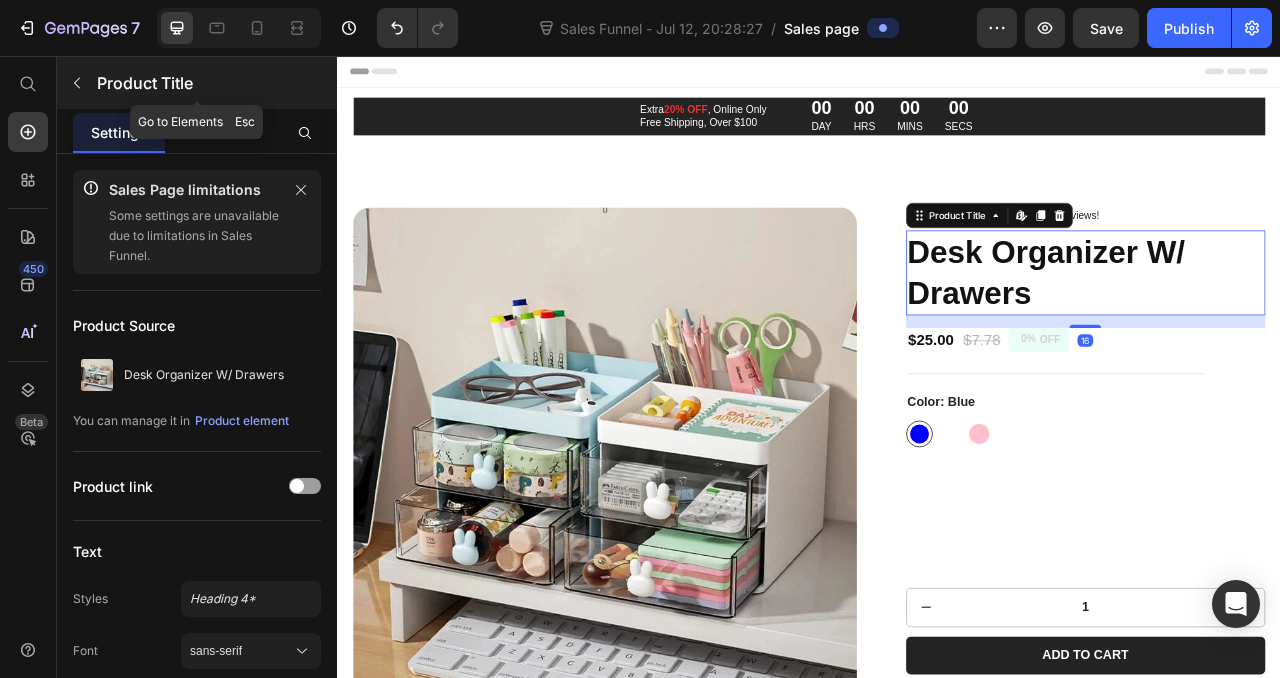 click 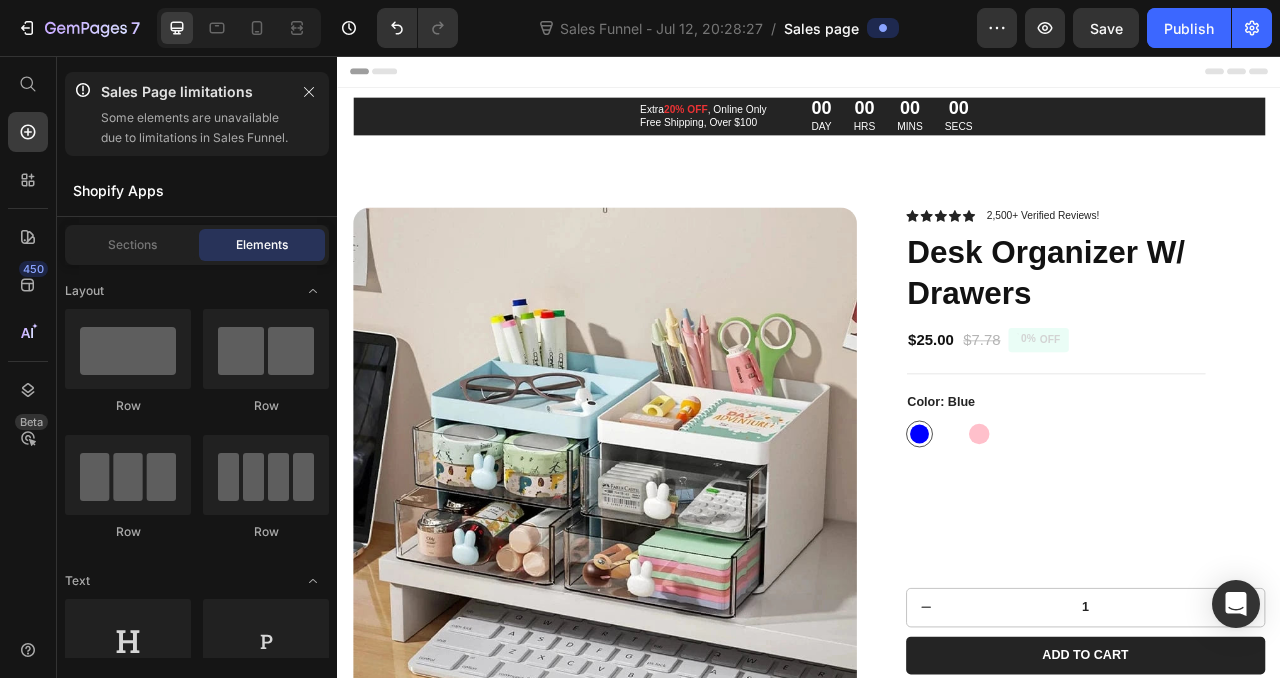 drag, startPoint x: 144, startPoint y: 267, endPoint x: 216, endPoint y: 221, distance: 85.44004 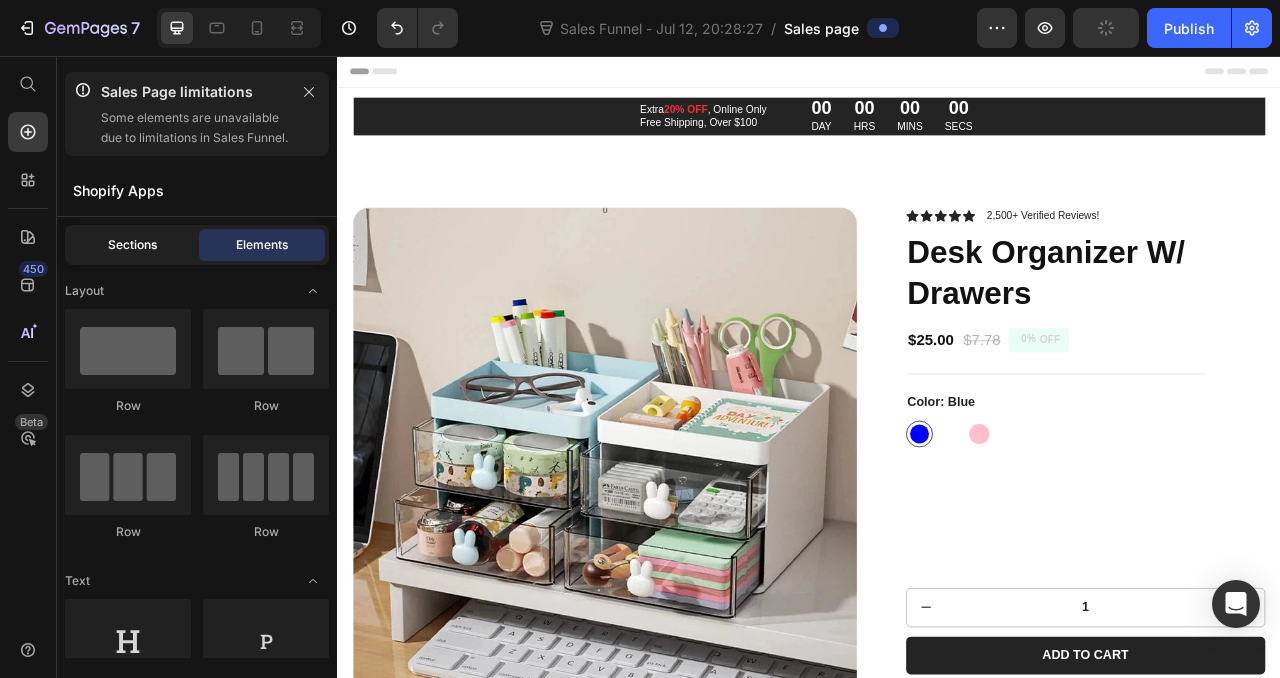 click on "Sections" 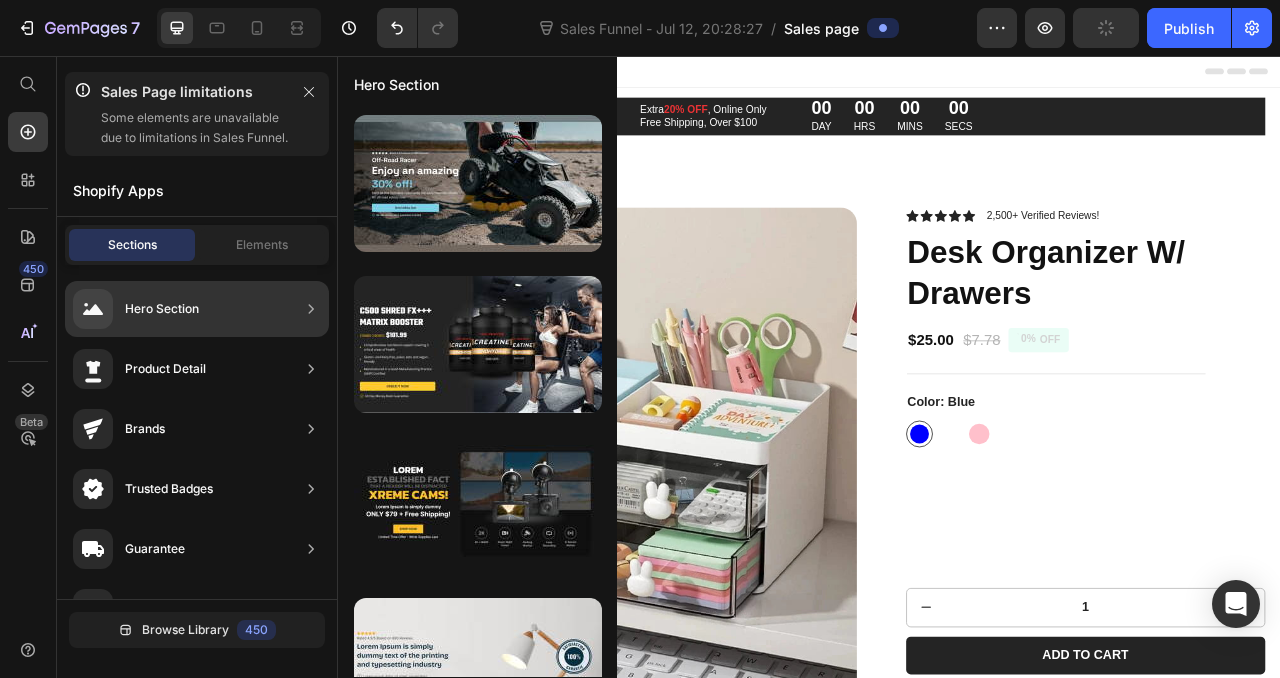 click on "Hero Section" 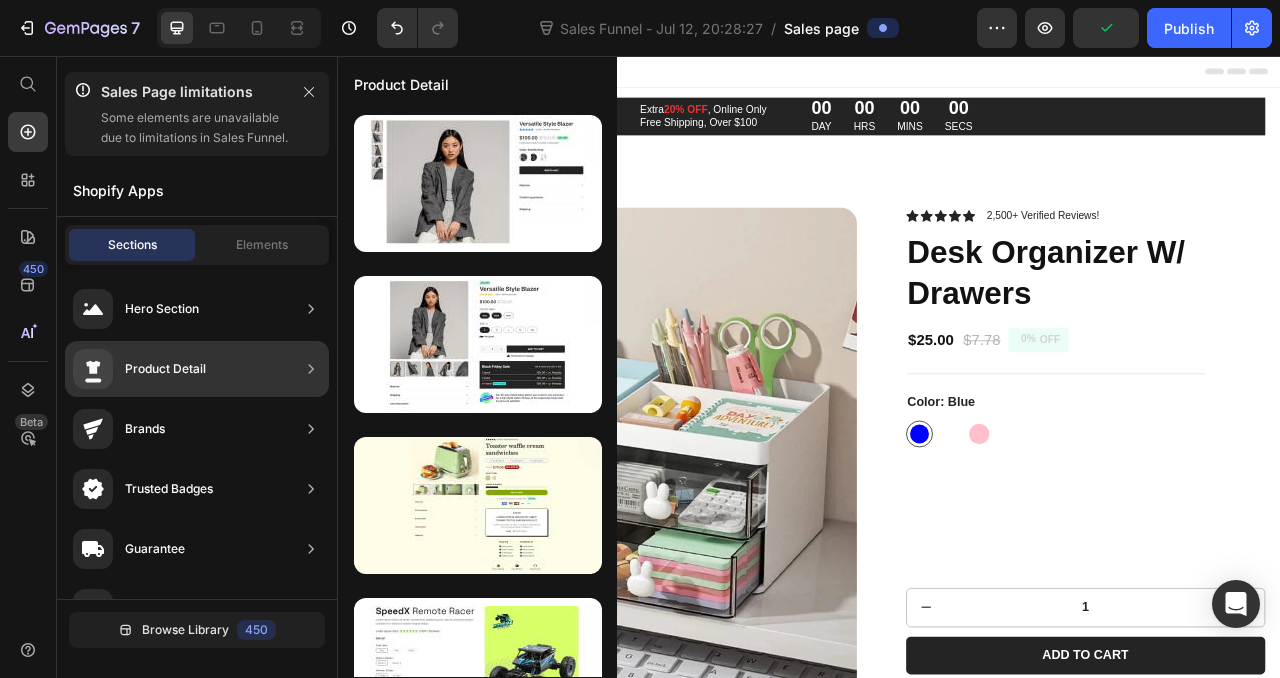 click on "Product Detail" 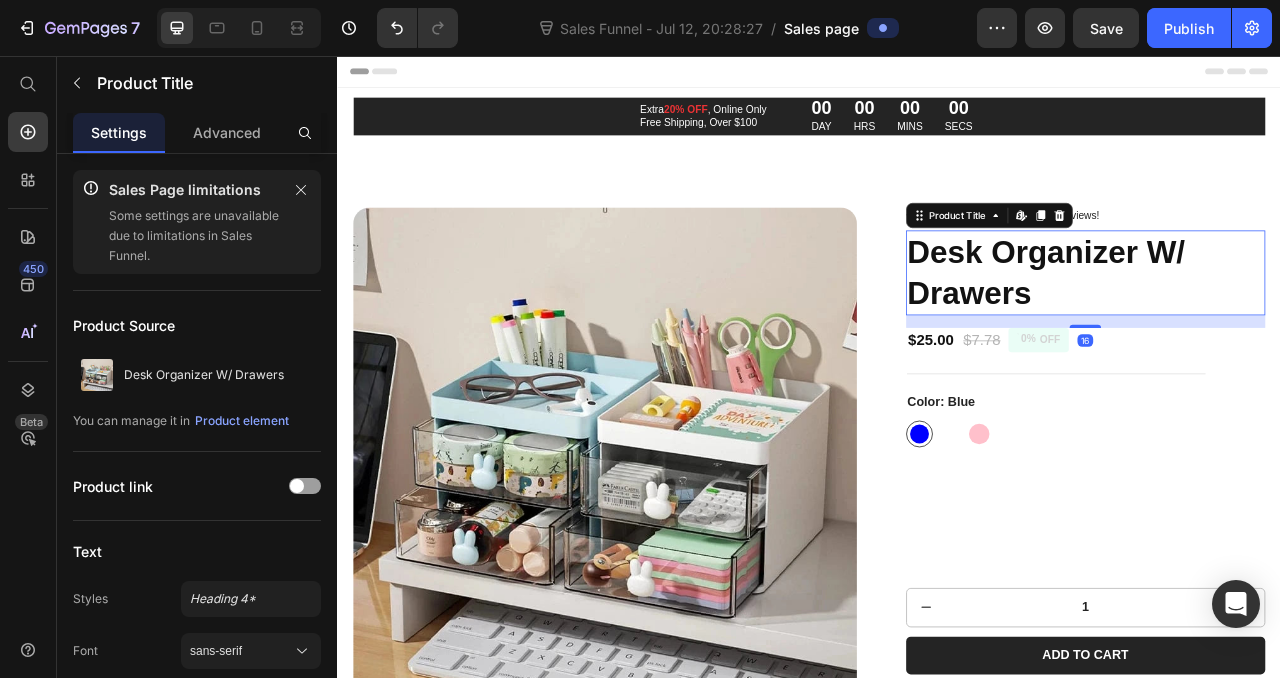 click on "Desk Organizer W/ Drawers" at bounding box center [1289, 332] 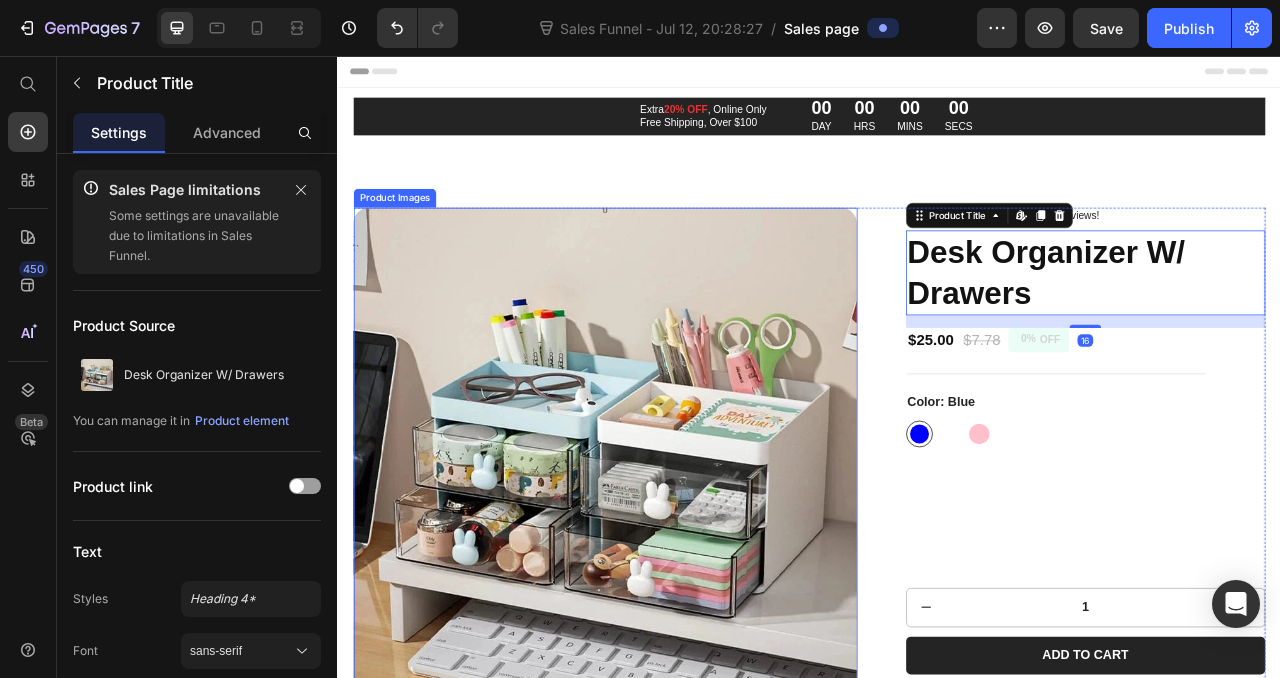 click at bounding box center (677, 569) 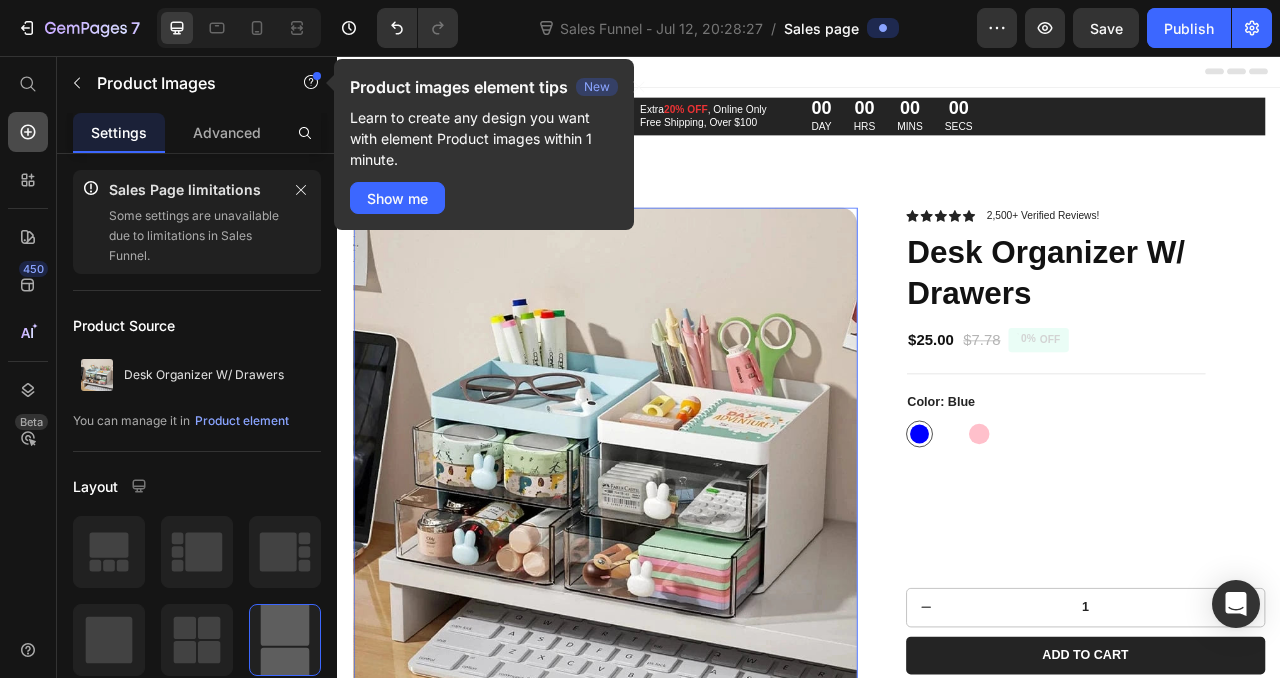 click 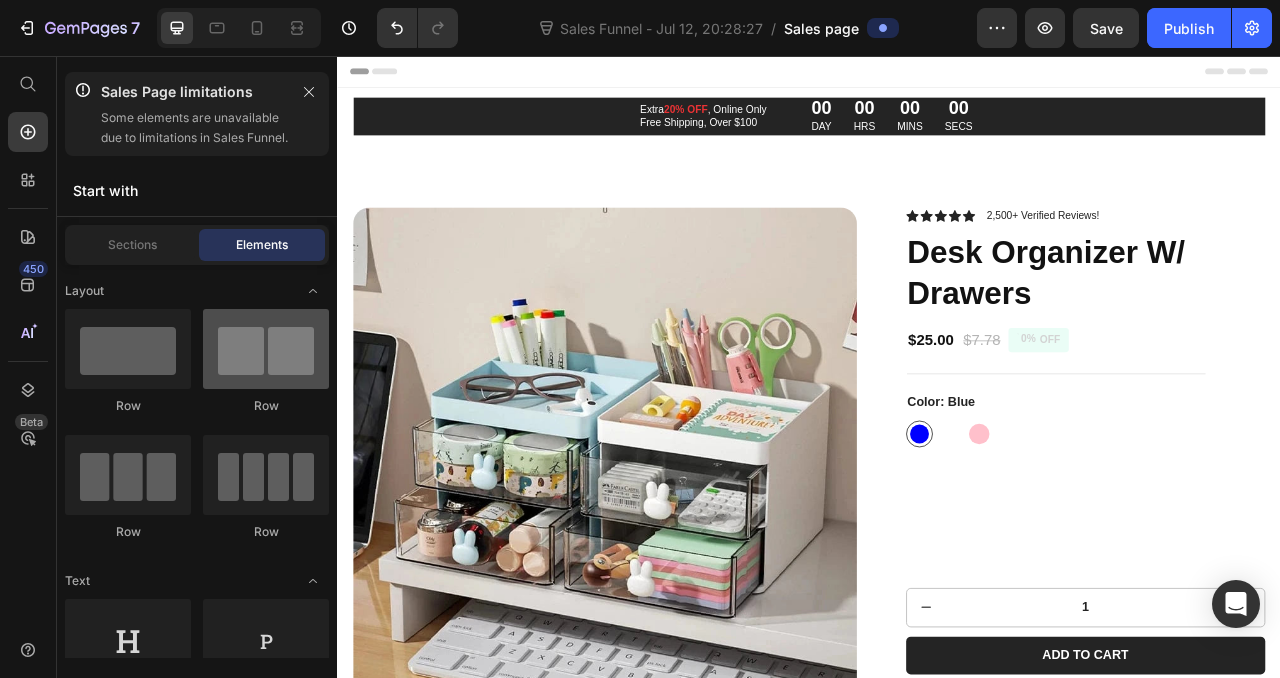 click at bounding box center (266, 349) 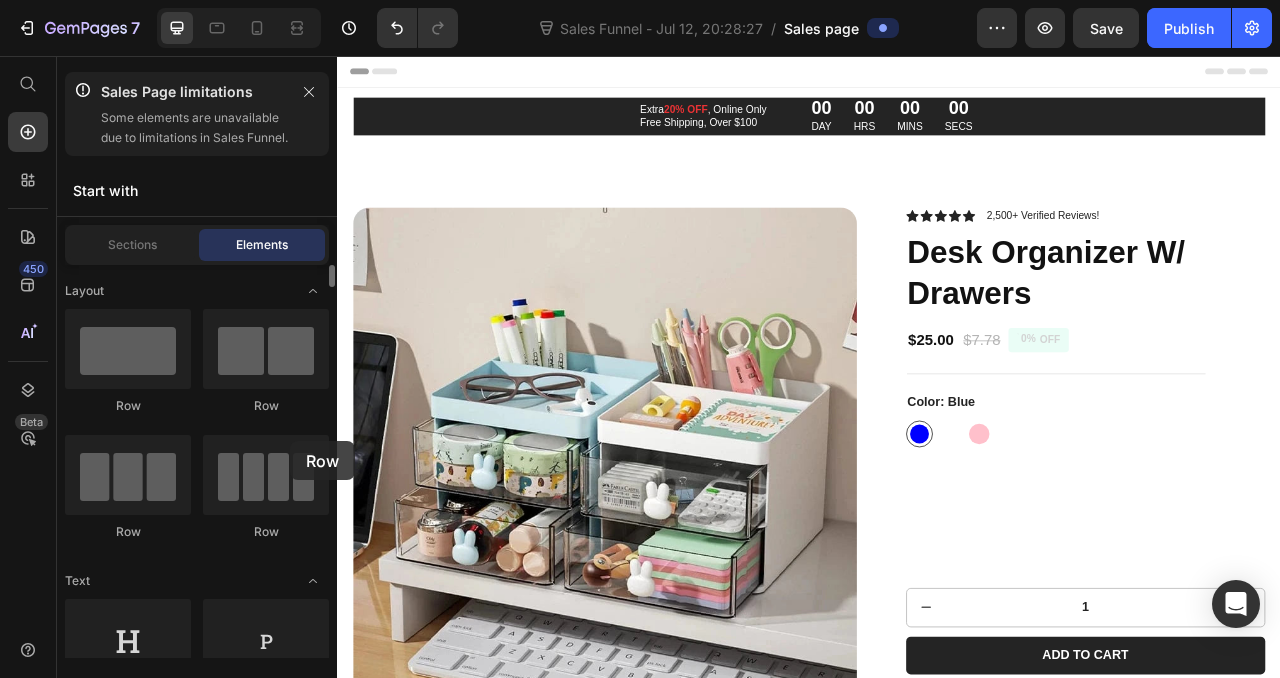 drag, startPoint x: 290, startPoint y: 351, endPoint x: 289, endPoint y: 437, distance: 86.00581 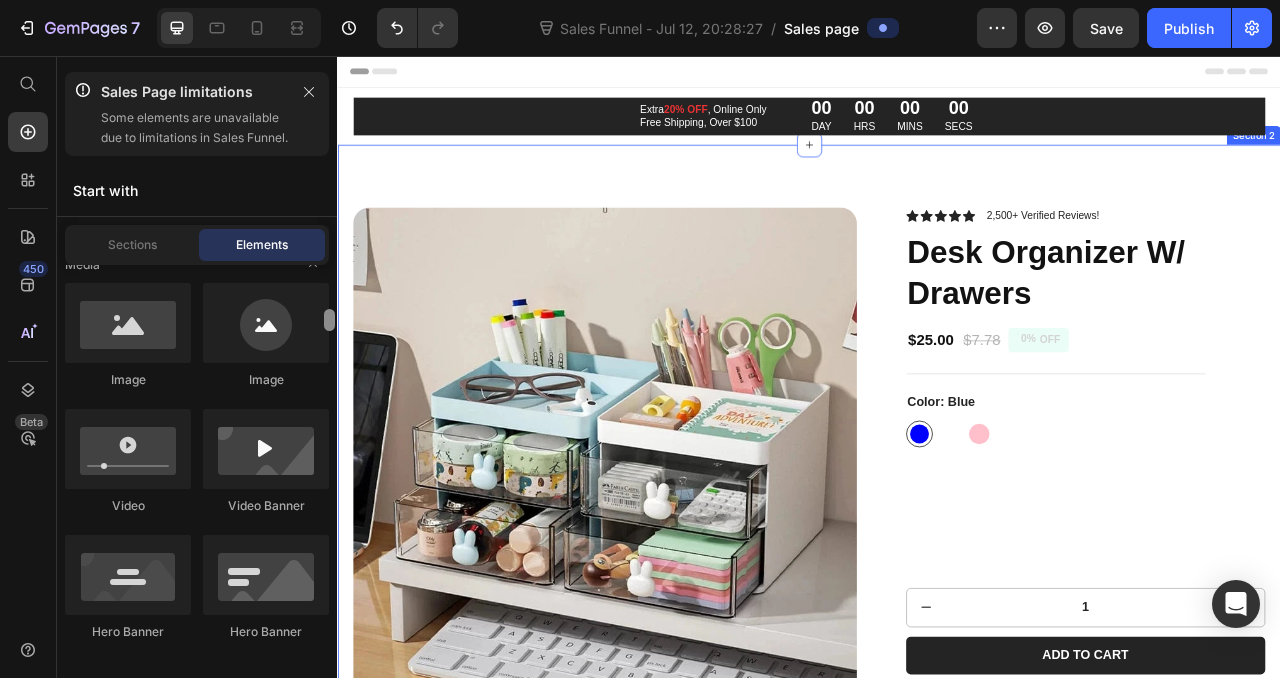 drag, startPoint x: 329, startPoint y: 299, endPoint x: 336, endPoint y: 369, distance: 70.34913 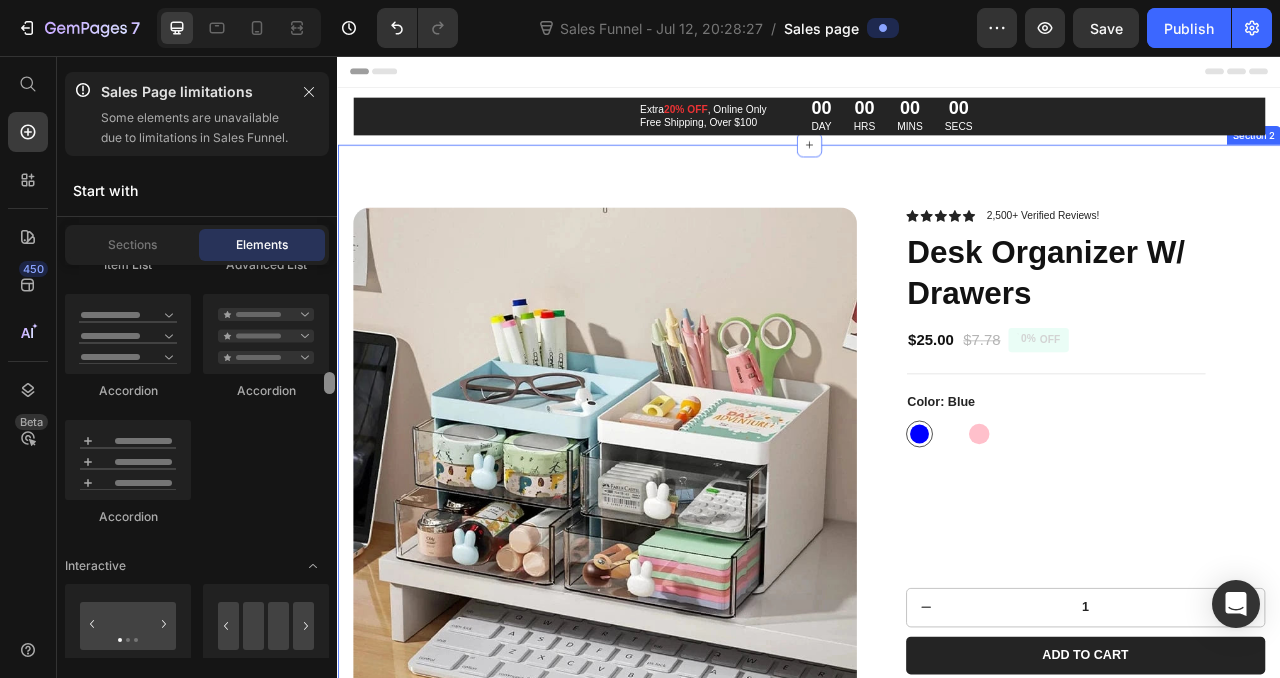 drag, startPoint x: 665, startPoint y: 422, endPoint x: 341, endPoint y: 656, distance: 399.66486 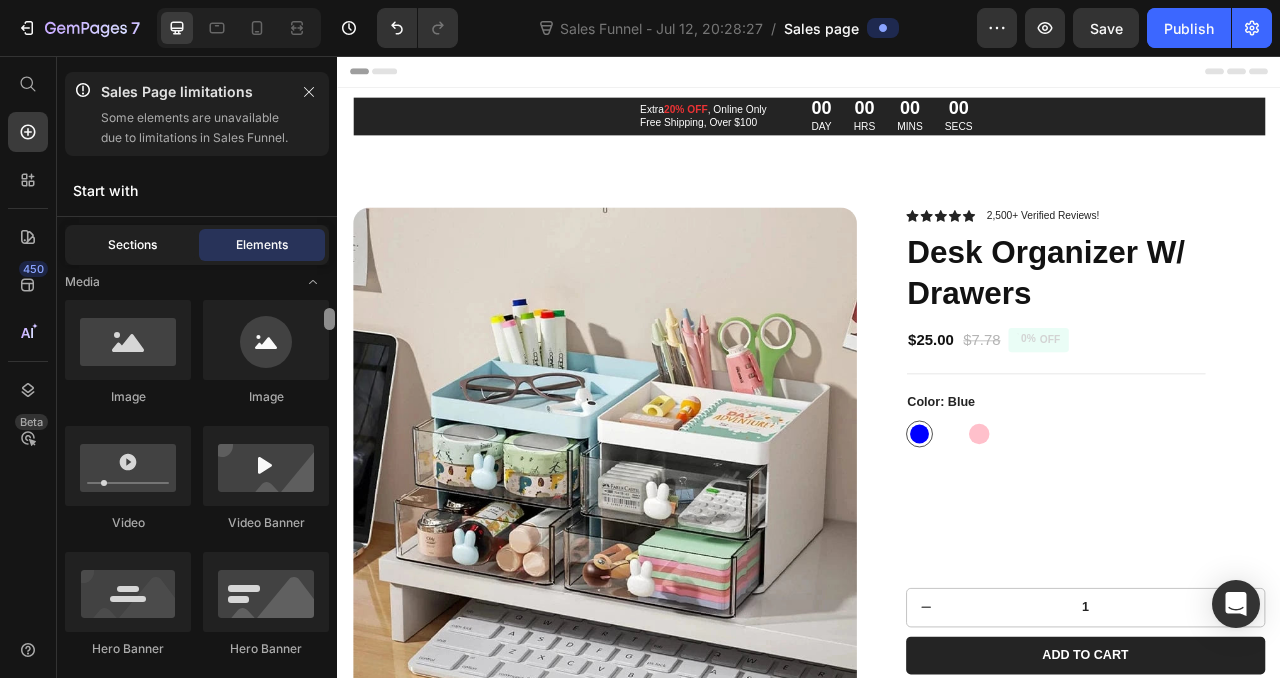 scroll, scrollTop: 0, scrollLeft: 0, axis: both 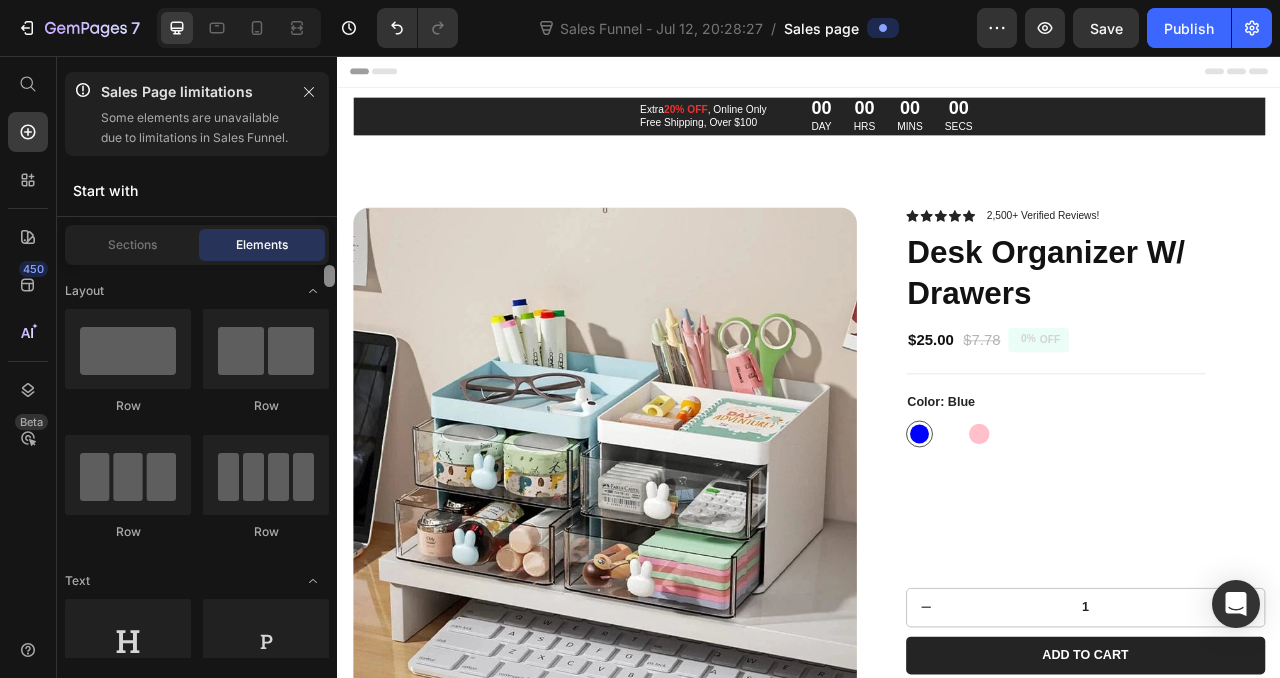 click on "Start with" at bounding box center (197, 190) 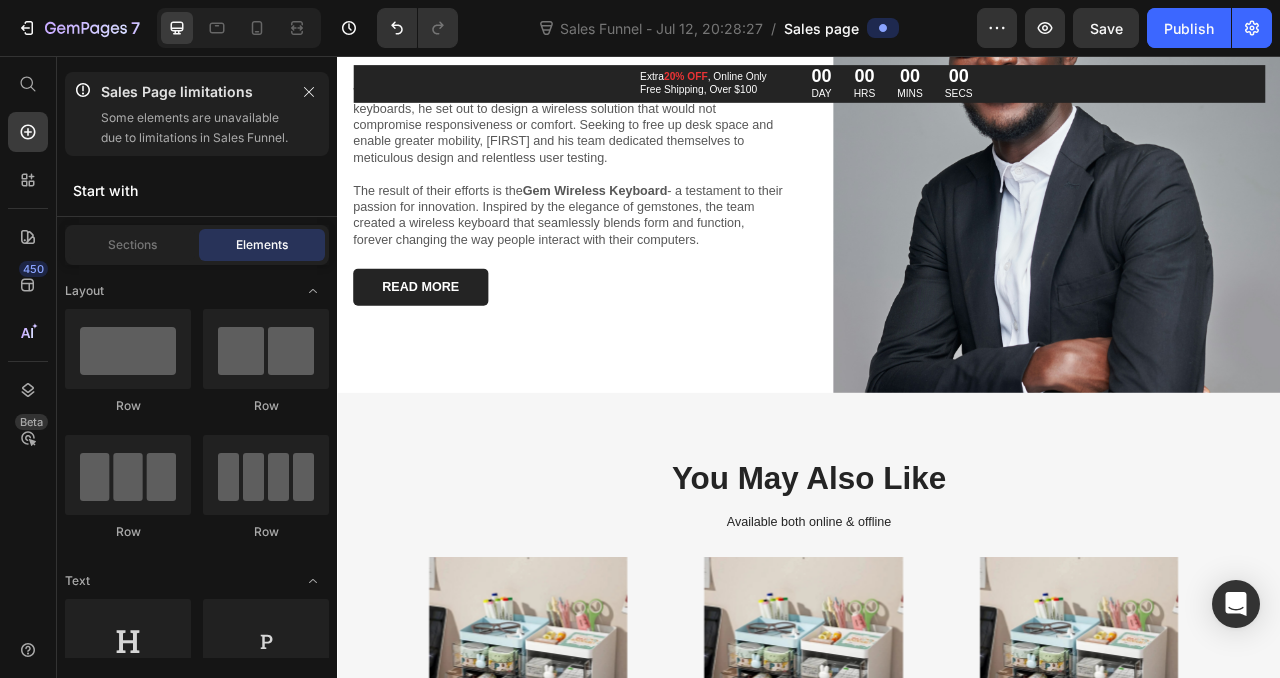 scroll, scrollTop: 3894, scrollLeft: 0, axis: vertical 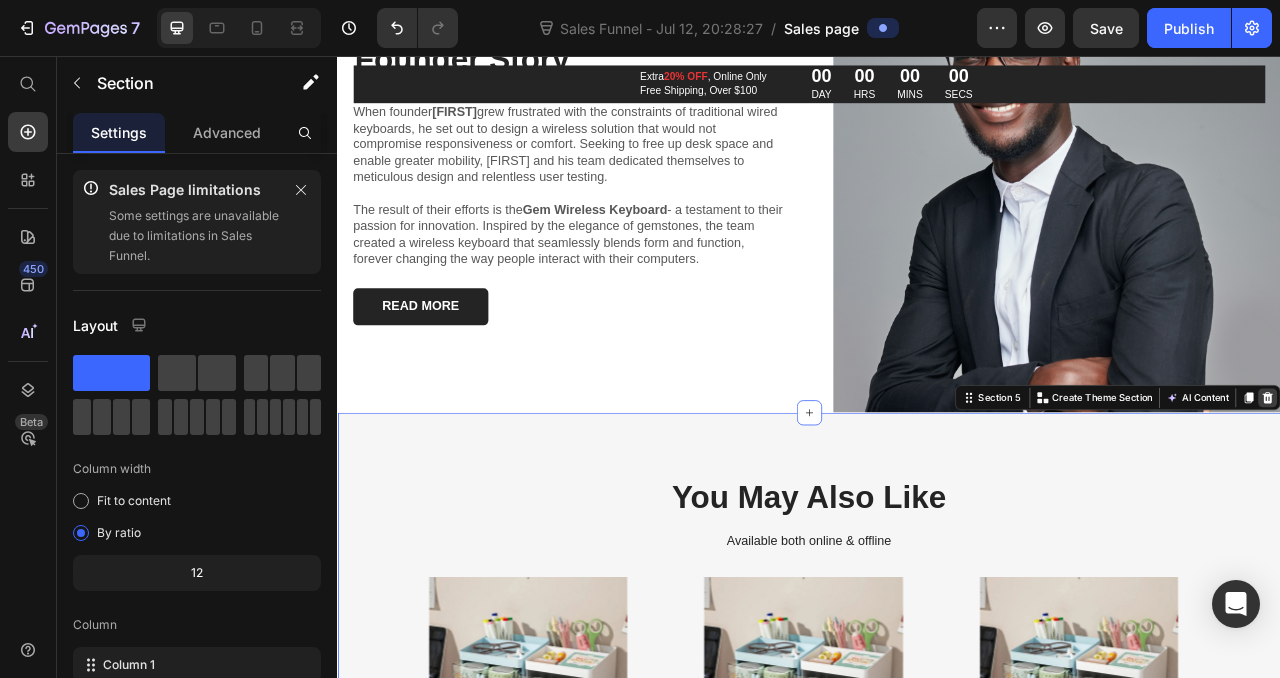 click 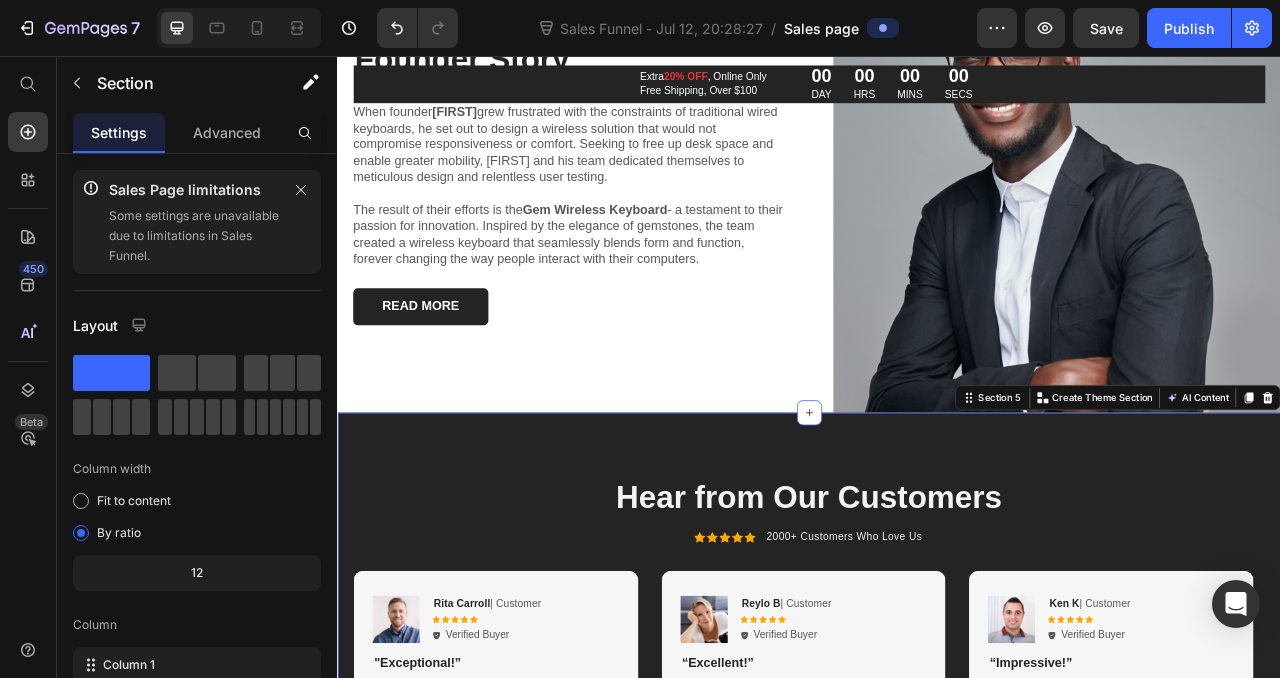 click on "Hear from Our Customers Heading Icon Icon Icon Icon Icon Icon List 2000+ Customers Who Love Us Text Block Row Image [FIRST] [LAST]  | Customer   Text Block Icon Icon Icon Icon Icon Icon List
Verified Buyer Item List Row "Exceptional!” Text Block The Gem Wireless Keyboard is a game-changer! Sleek design, lightning-fast response, and a pleasure to type on. Text Block Row Image [FIRST] [LAST]  | Customer   Text Block Icon Icon Icon Icon Icon Icon List
Verified Buyer Item List Row “Excellent!” Text Block As a programmer, I rely on my keyboard day in and day out. The Gem has exceeded all my expectations. Text Block Row Image [FIRST] [LAST]  | Customer   Text Block Icon Icon Icon Icon Icon Icon List
Verified Buyer Item List Row “Impressive!” Text Block I was skeptical at first, but the Gem Wireless Keyboard has become an indispensable part of my daily workflow. Text Block Row Carousel Section 5   You can create reusable sections Create Theme Section AI Content" at bounding box center [937, 769] 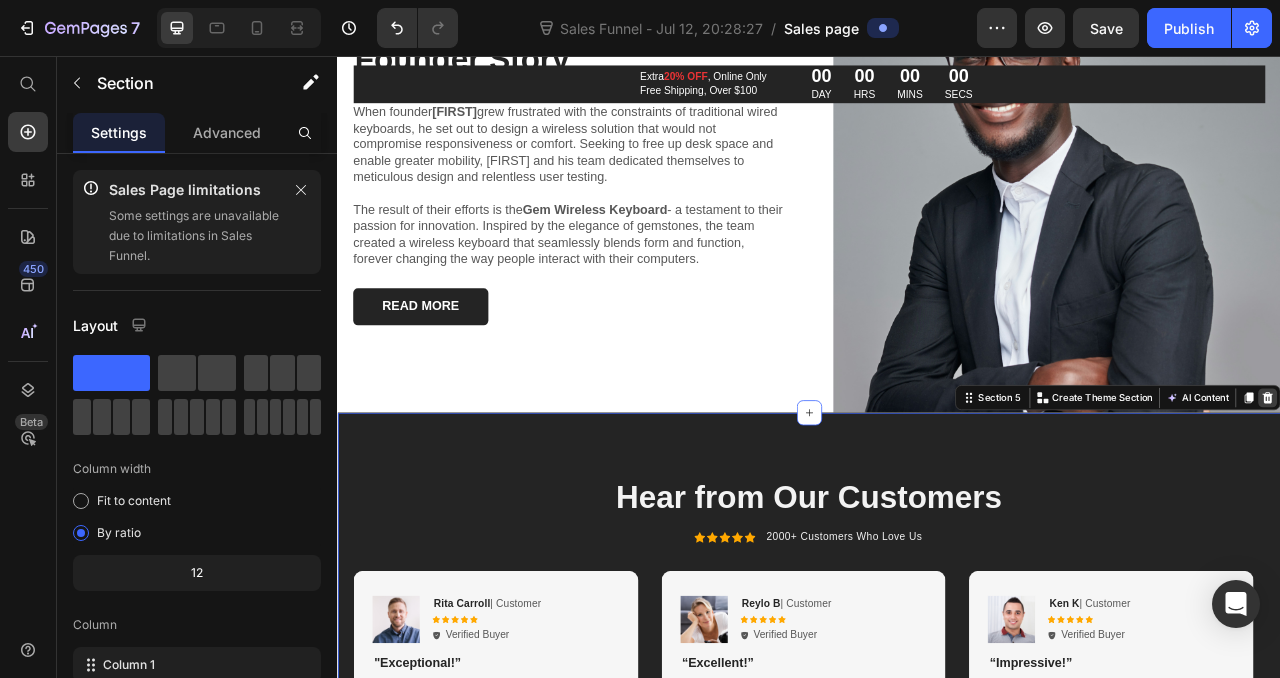 click 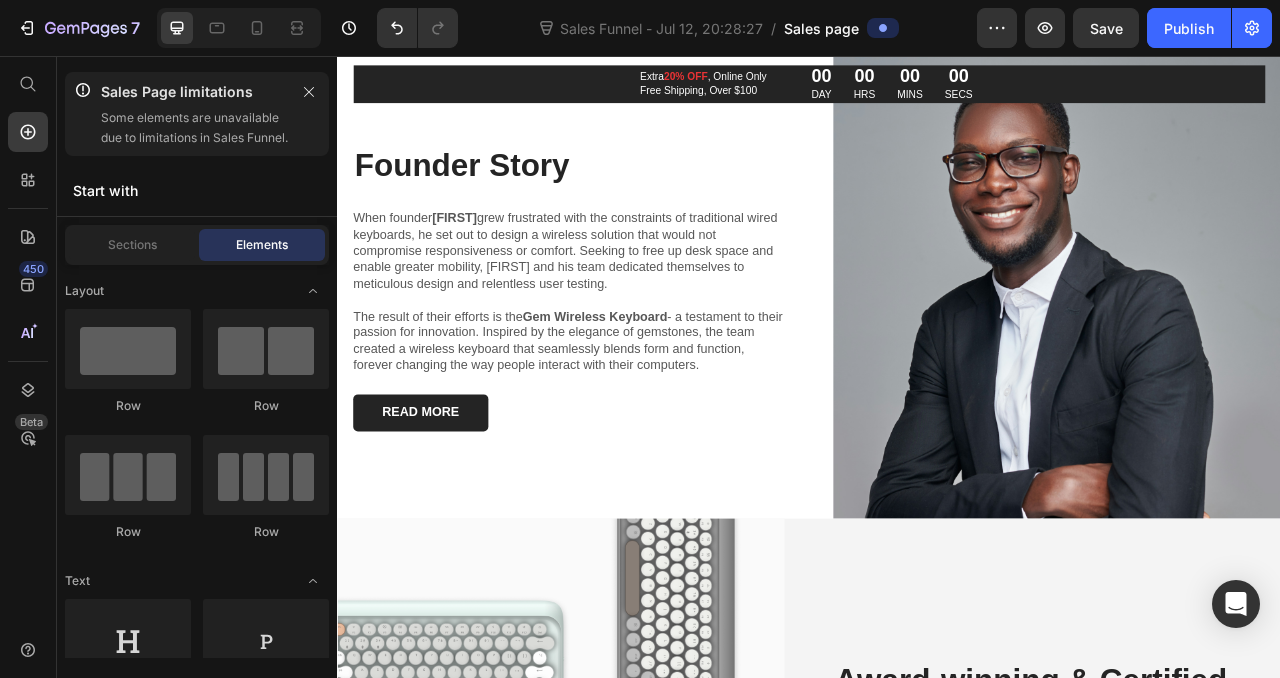 scroll, scrollTop: 3748, scrollLeft: 0, axis: vertical 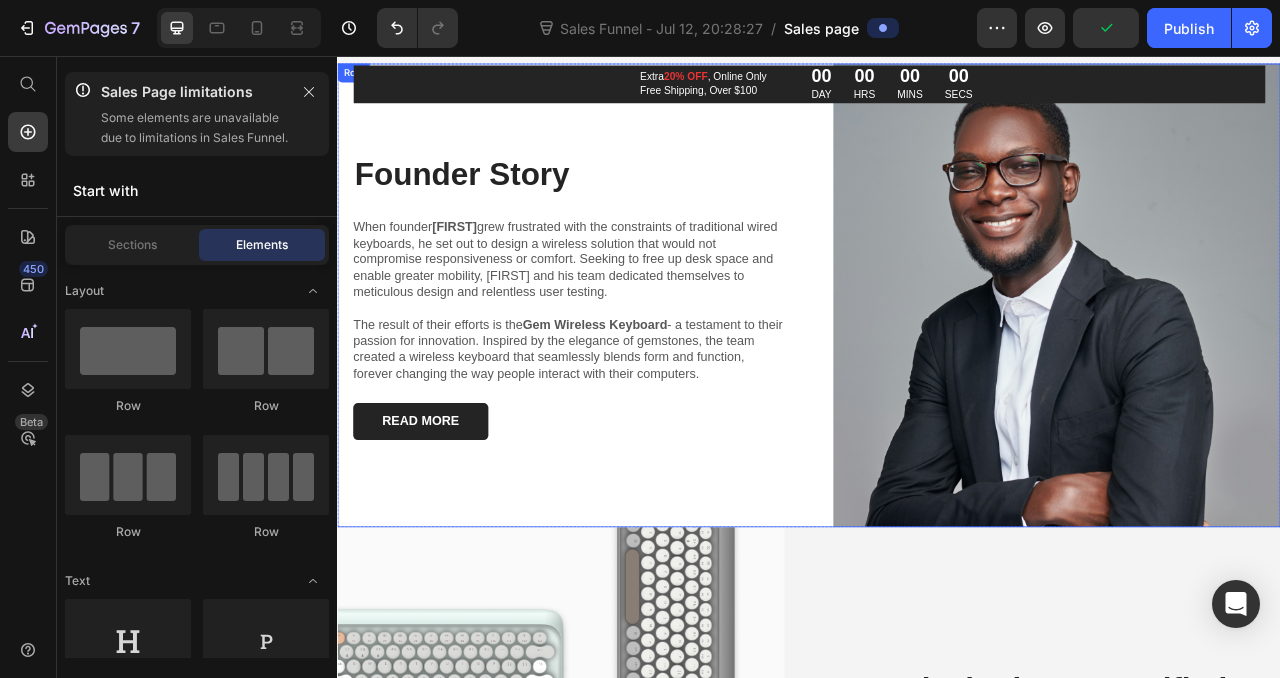 click on "Founder Story Heading When founder  [FIRST]  grew frustrated with the constraints of traditional wired keyboards, he set out to design a wireless solution that would not compromise responsiveness or comfort. Seeking to free up desk space and enable greater mobility, [FIRST] and his team dedicated themselves to meticulous design and relentless user testing.   The result of their efforts is the  Gem Wireless Keyboard  - a testament to their passion for innovation. Inspired by the elegance of gemstones, the team created a wireless keyboard that seamlessly blends form and function, forever changing the way people interact with their computers. Text Block READ MORE Button Row Image Row Row" at bounding box center [937, 361] 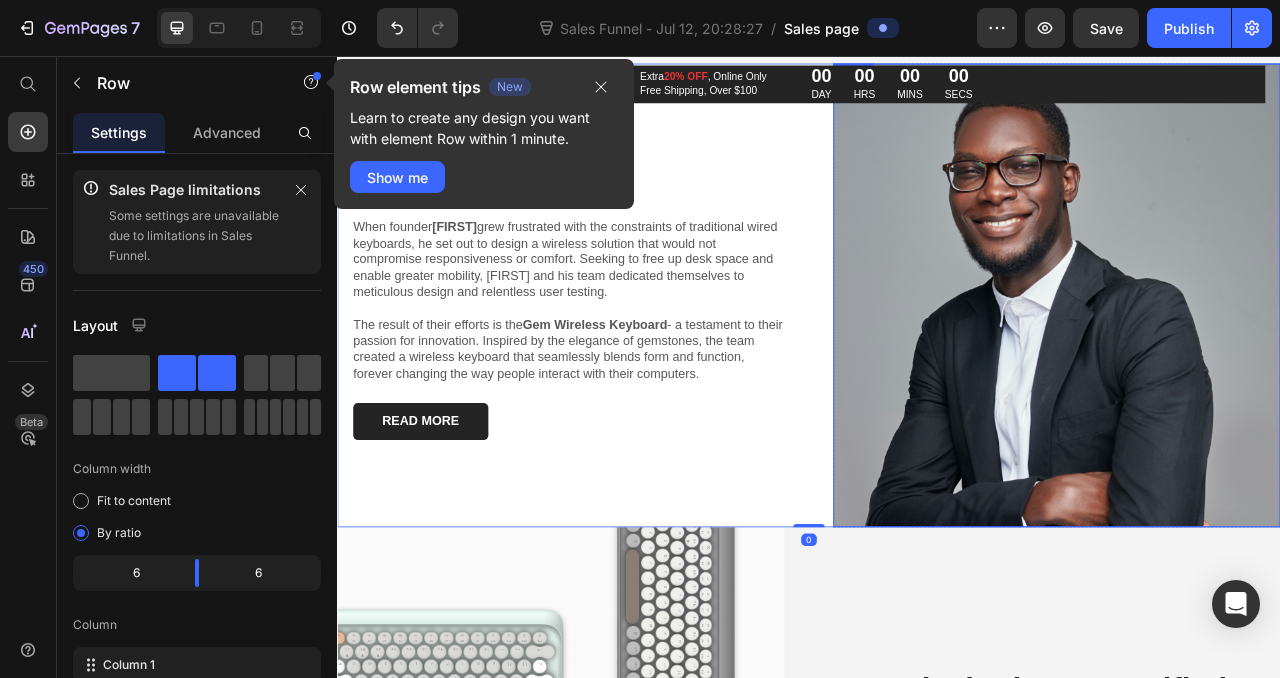 click at bounding box center (1252, 361) 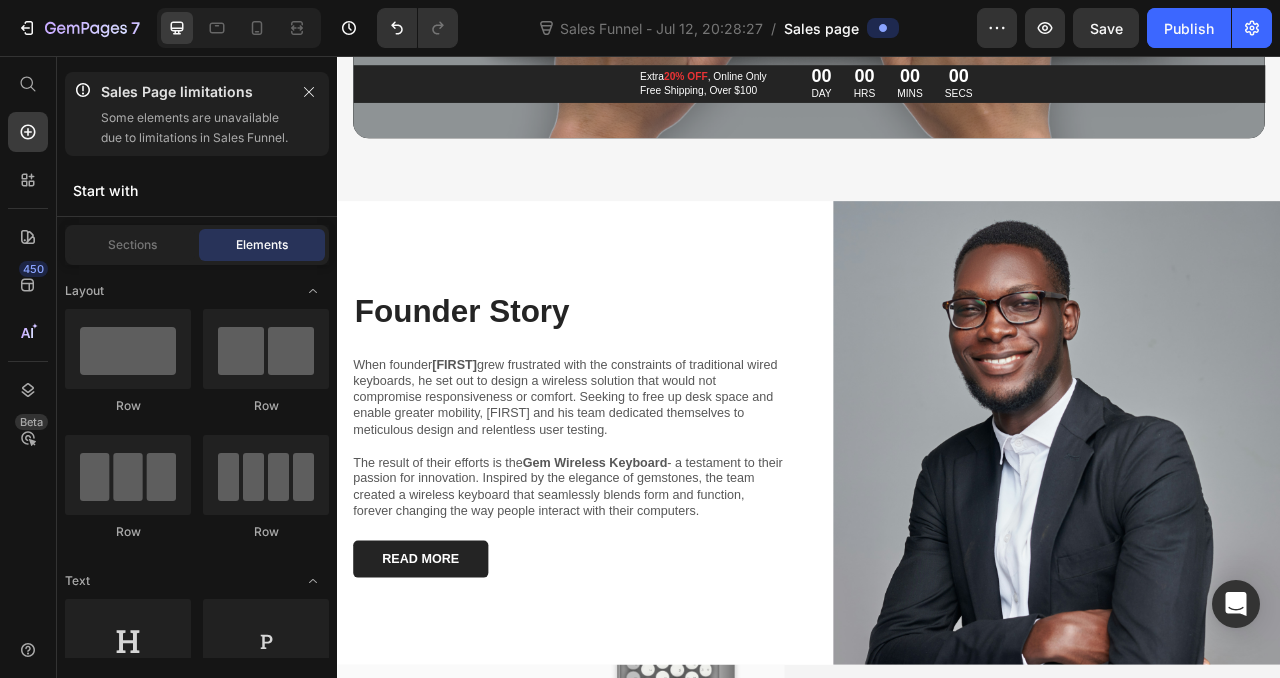 scroll, scrollTop: 3510, scrollLeft: 0, axis: vertical 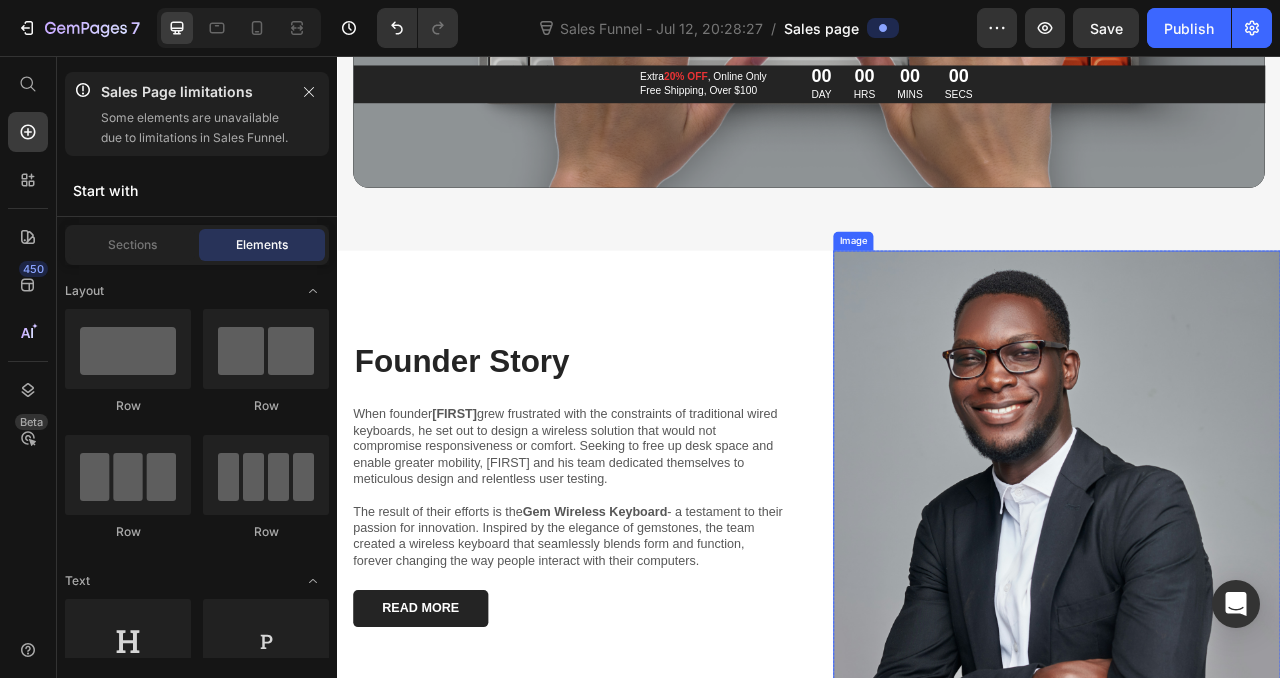 click at bounding box center [1252, 599] 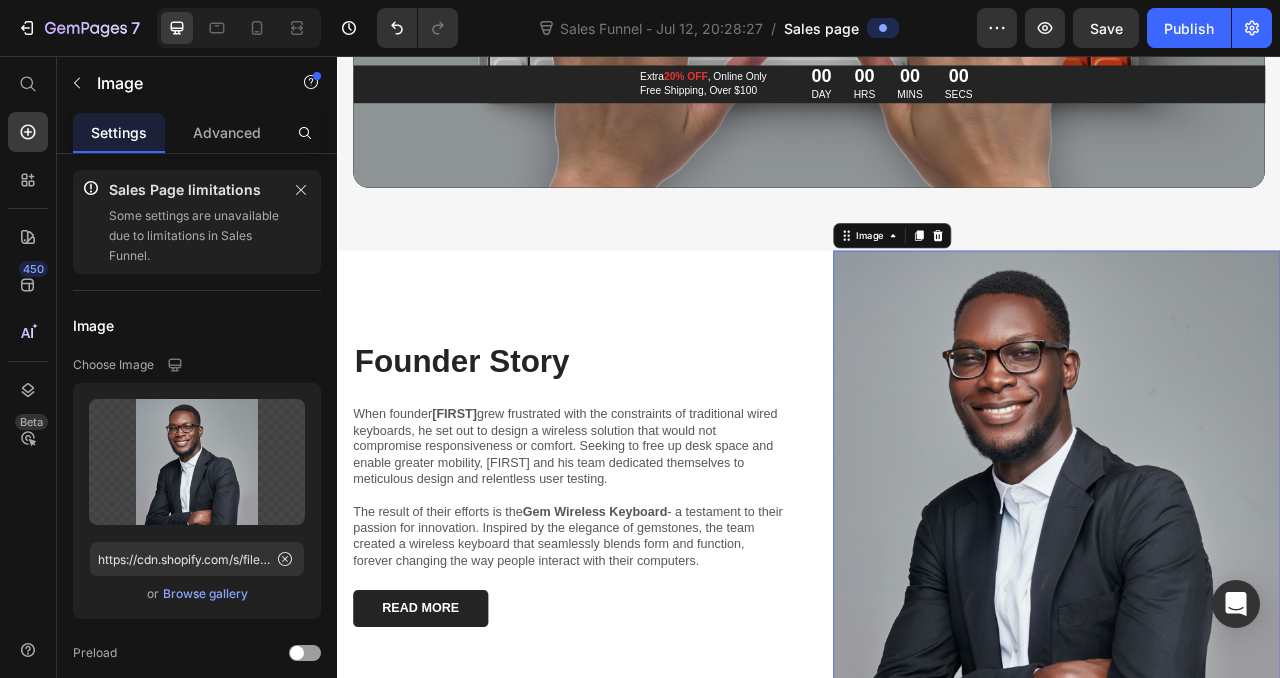 click on "Image" at bounding box center (1043, 285) 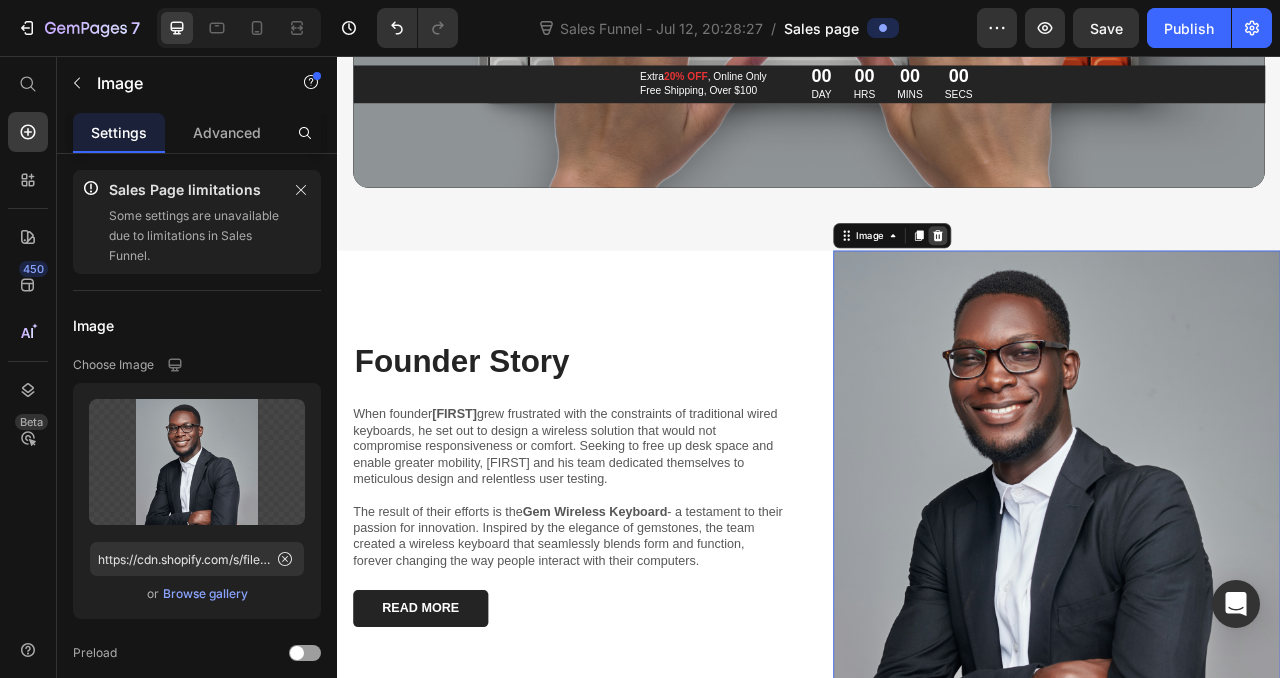 click 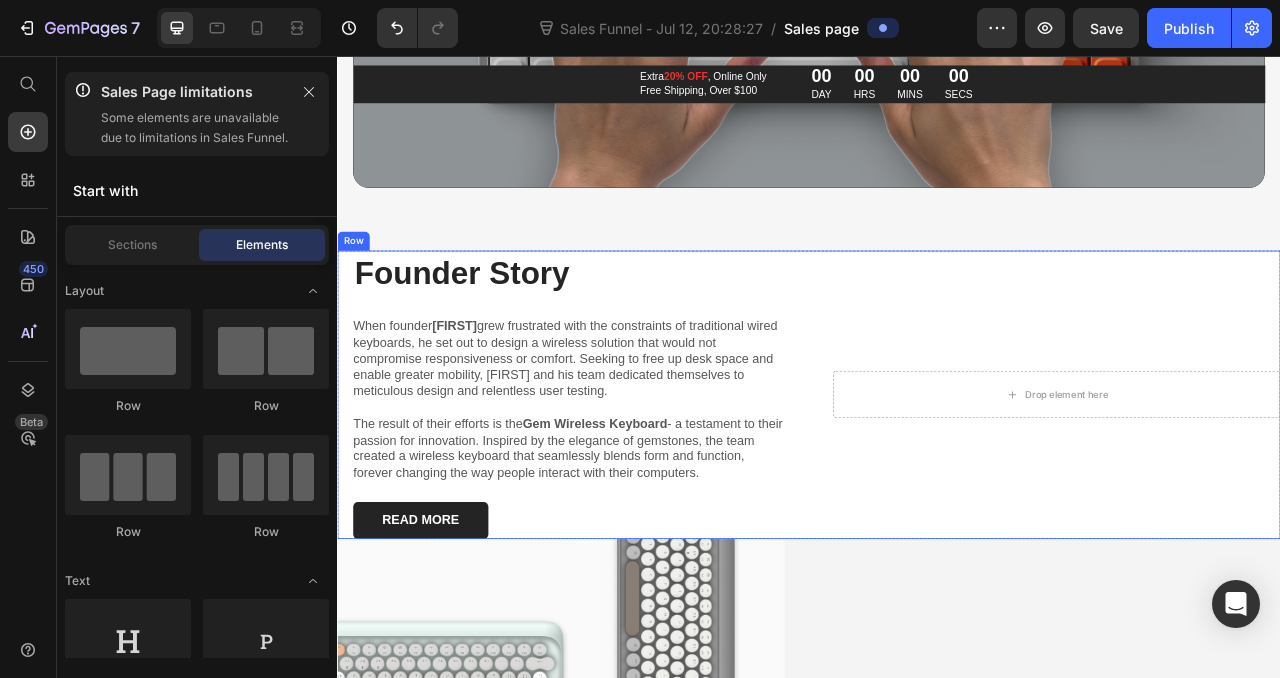 click on "Drop element here Row" at bounding box center (1252, 487) 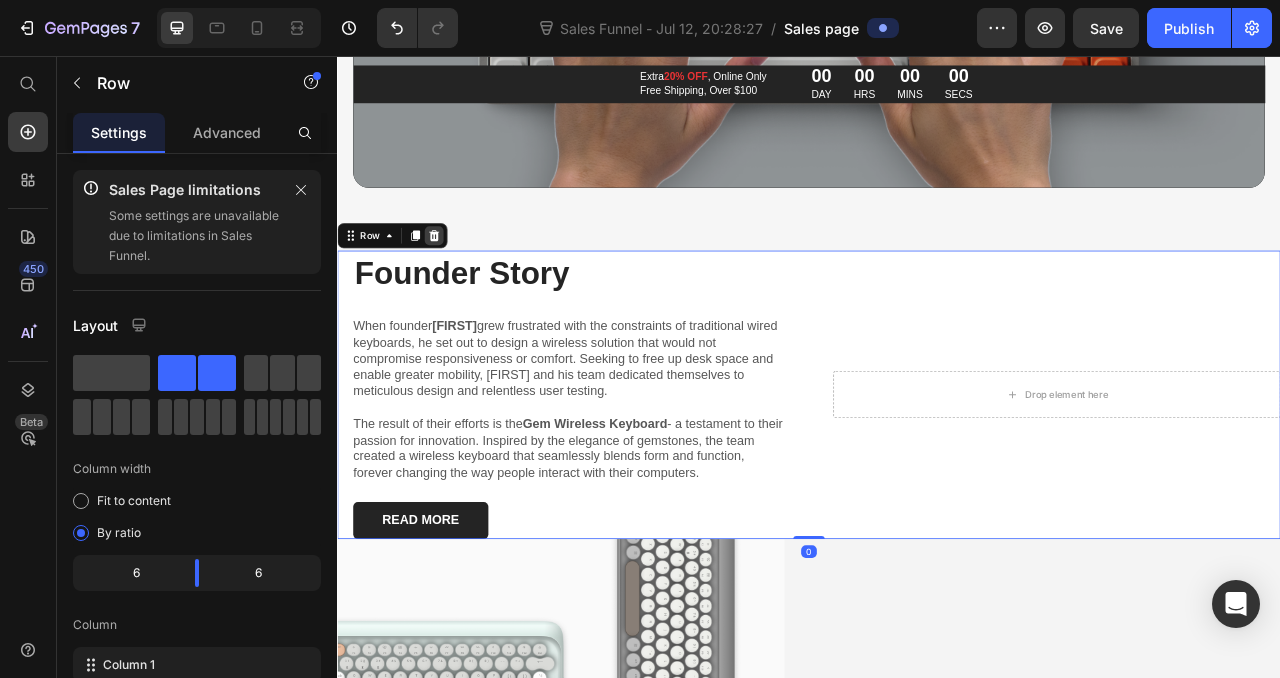 click 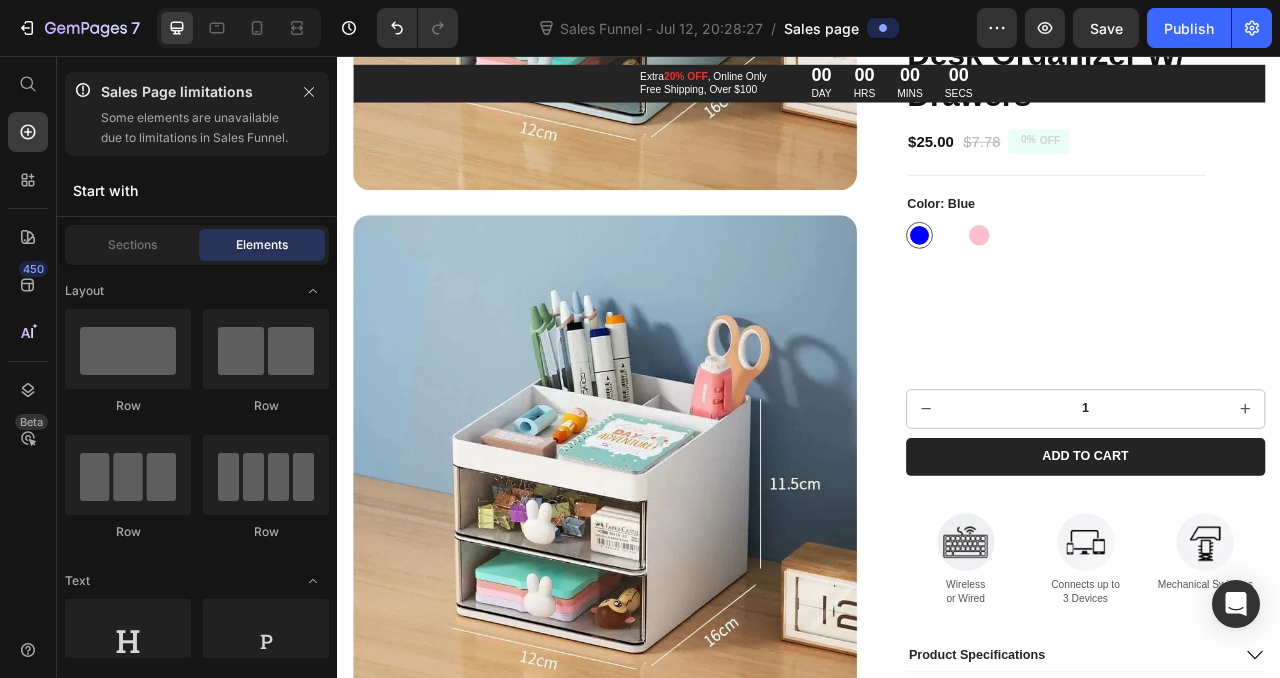 scroll, scrollTop: 1997, scrollLeft: 0, axis: vertical 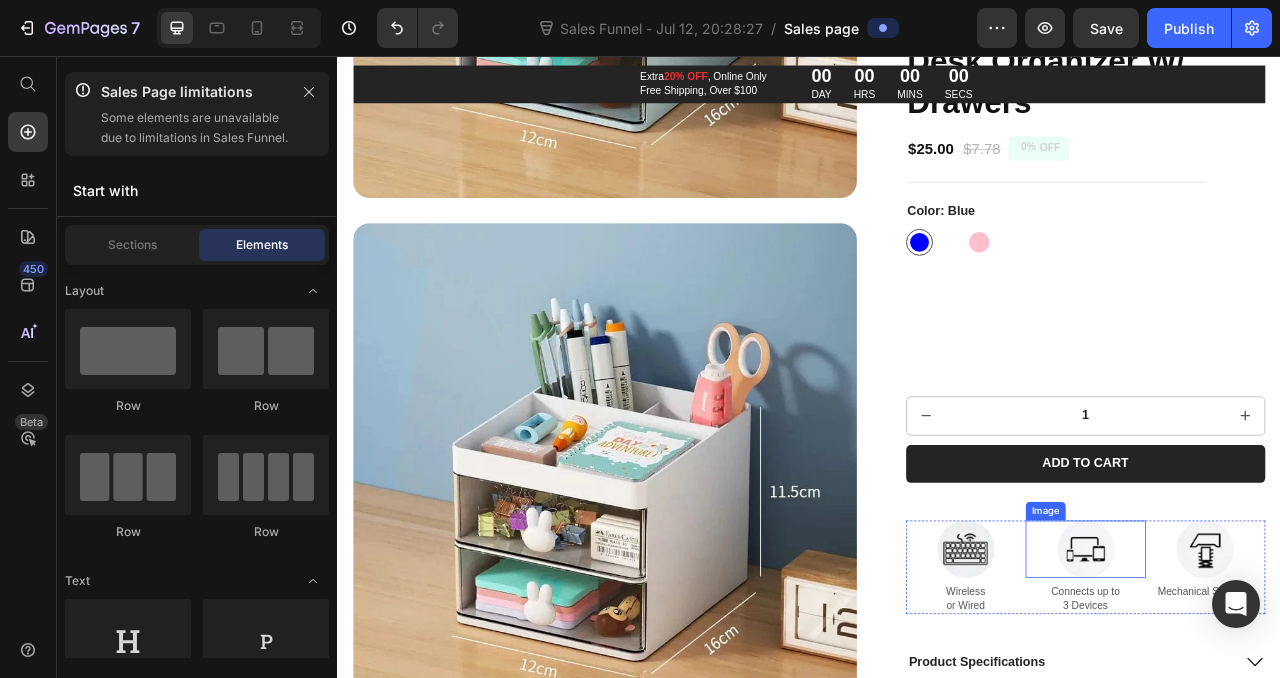 click at bounding box center [1288, 684] 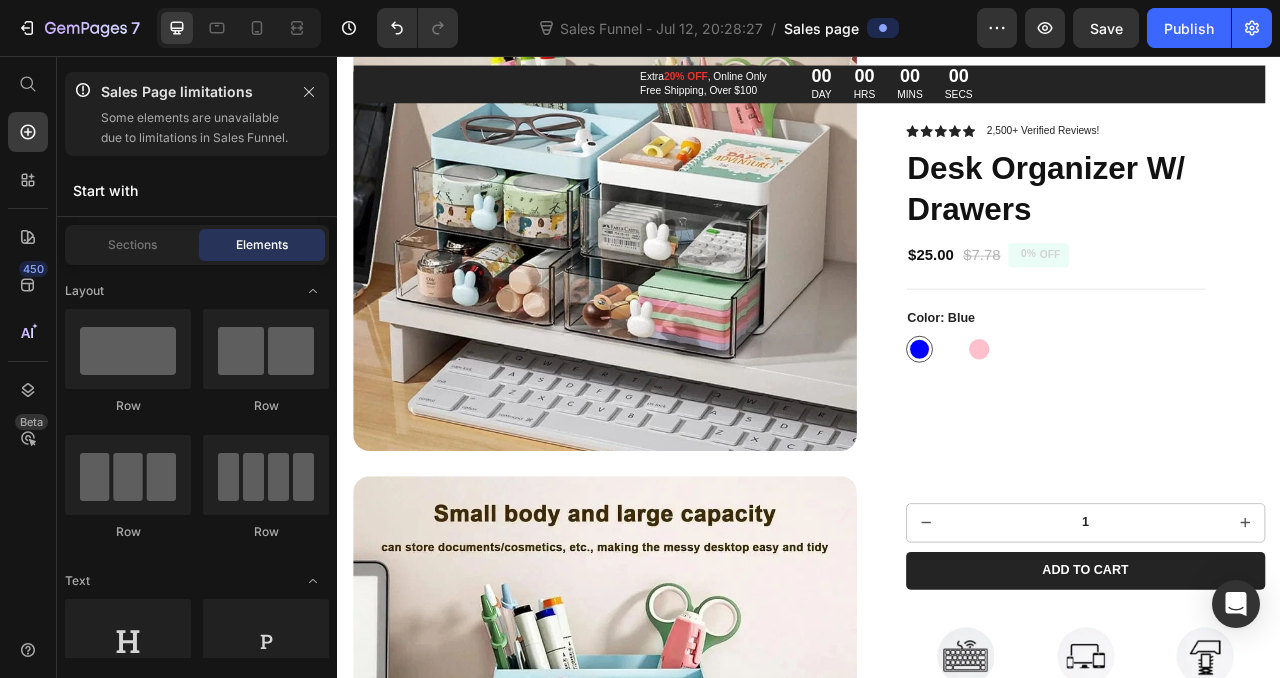 scroll, scrollTop: 0, scrollLeft: 0, axis: both 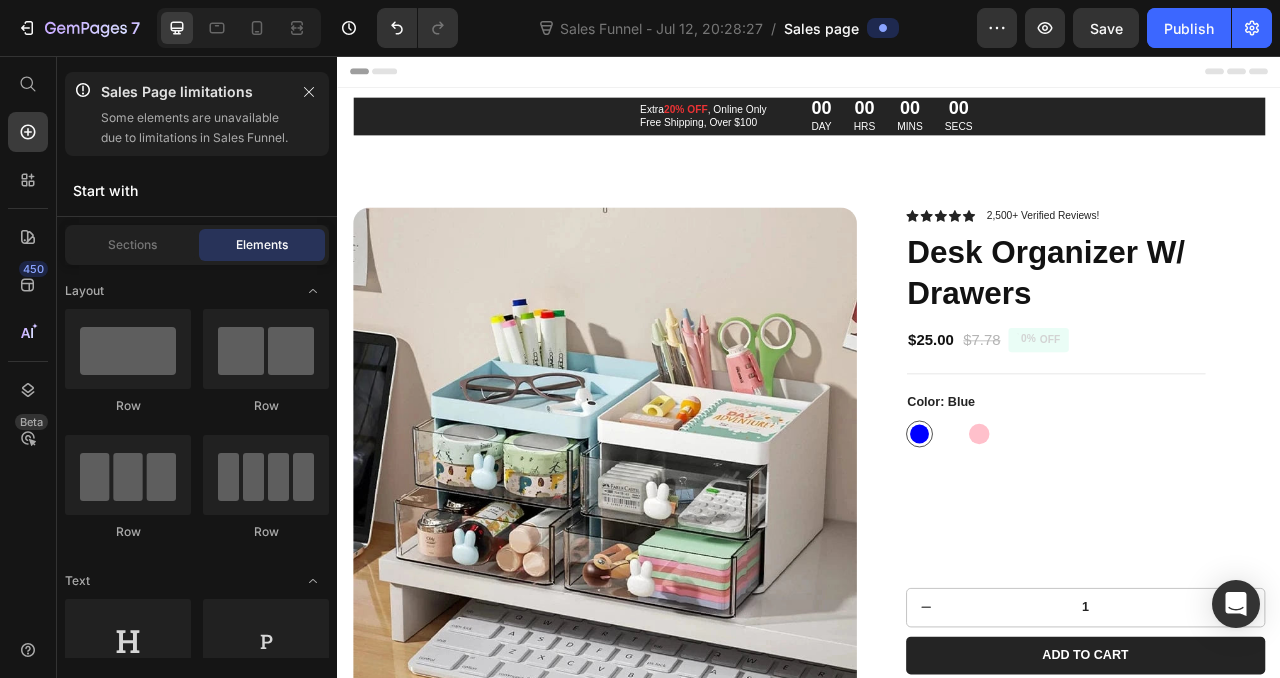 drag, startPoint x: 1523, startPoint y: 207, endPoint x: 1593, endPoint y: 102, distance: 126.1943 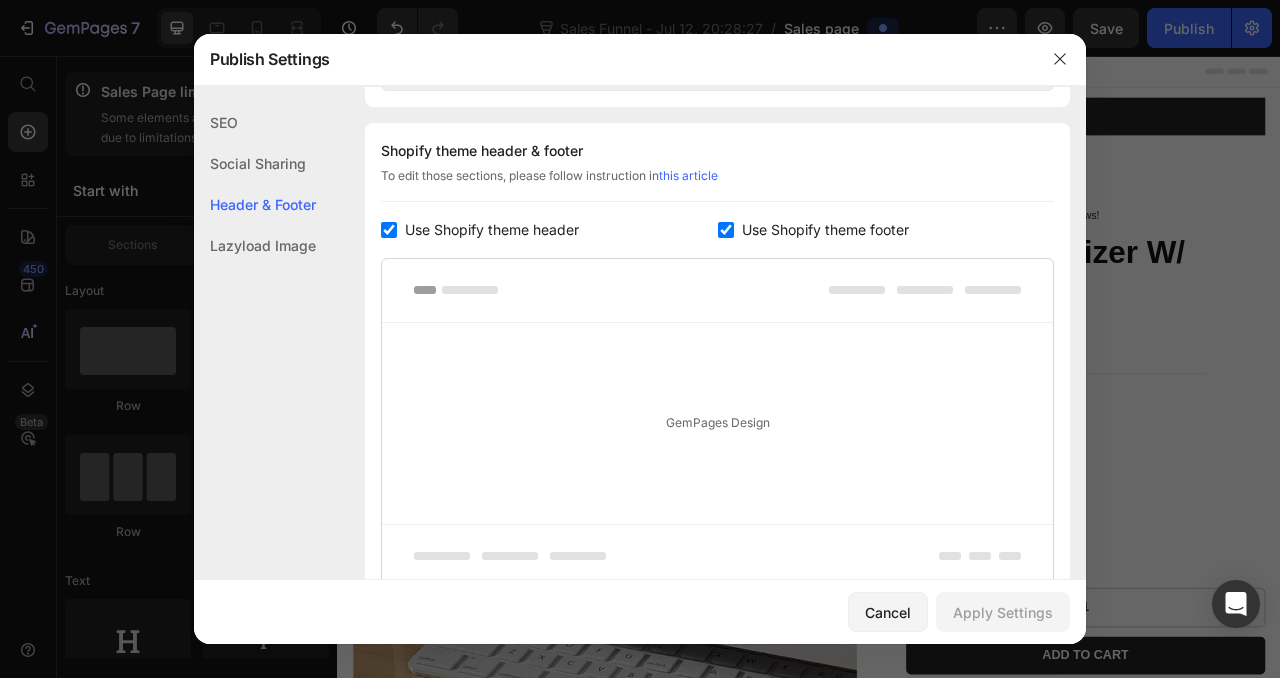 scroll, scrollTop: 937, scrollLeft: 0, axis: vertical 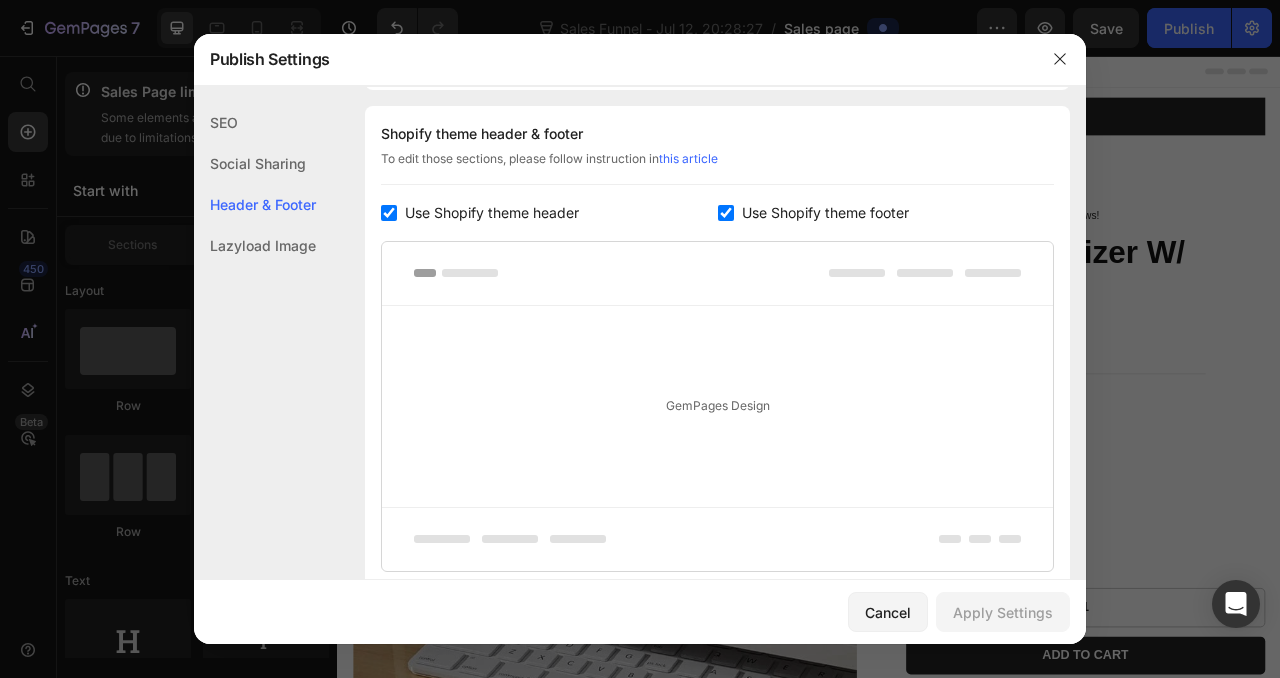 click on "SEO" 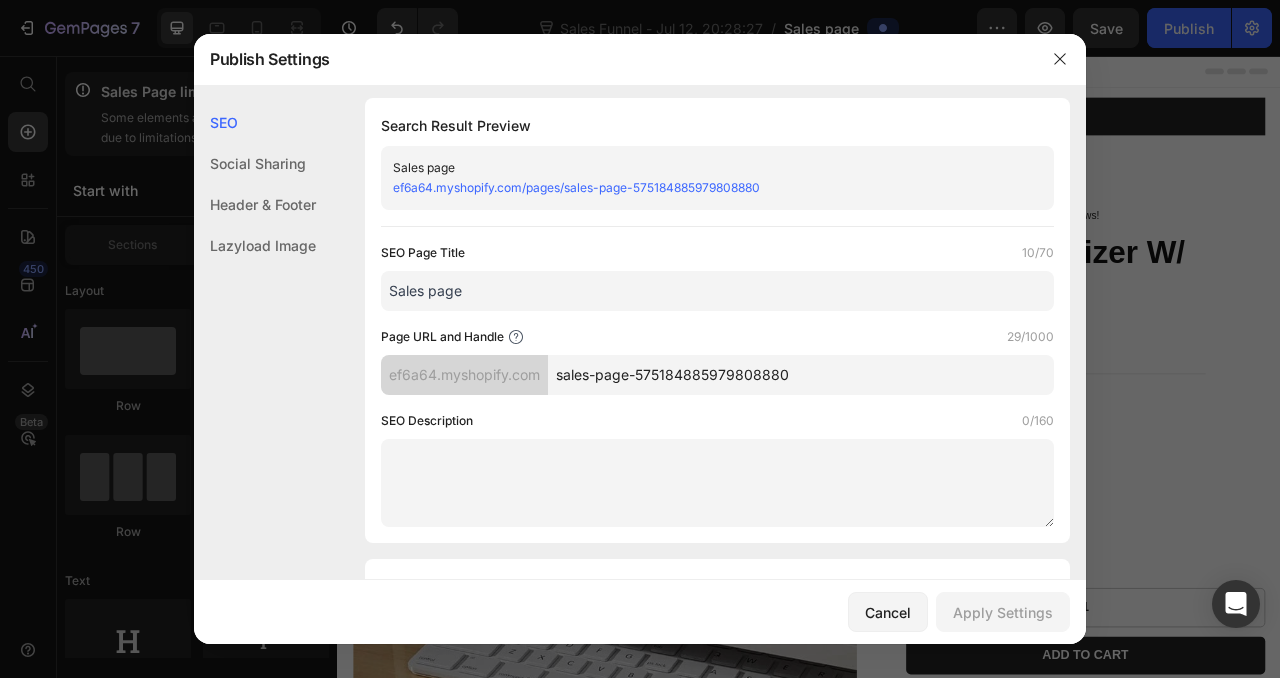 scroll, scrollTop: 0, scrollLeft: 0, axis: both 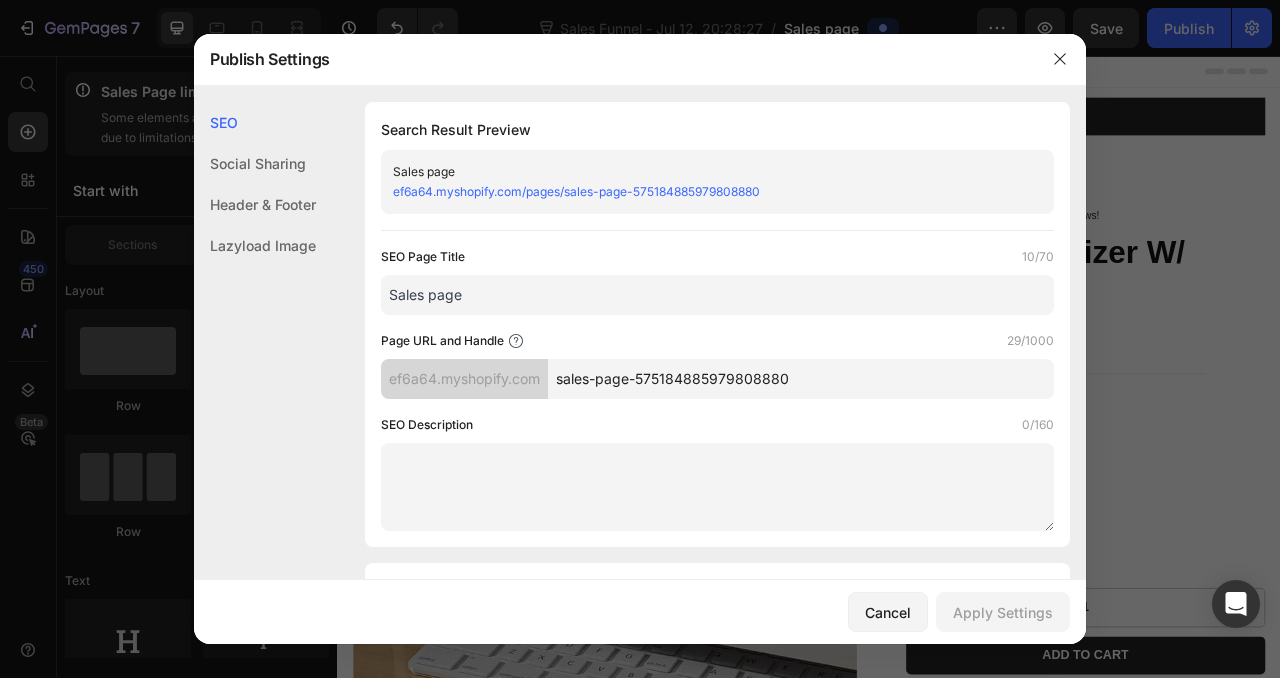 click on "Cancel Apply Settings" at bounding box center (640, 612) 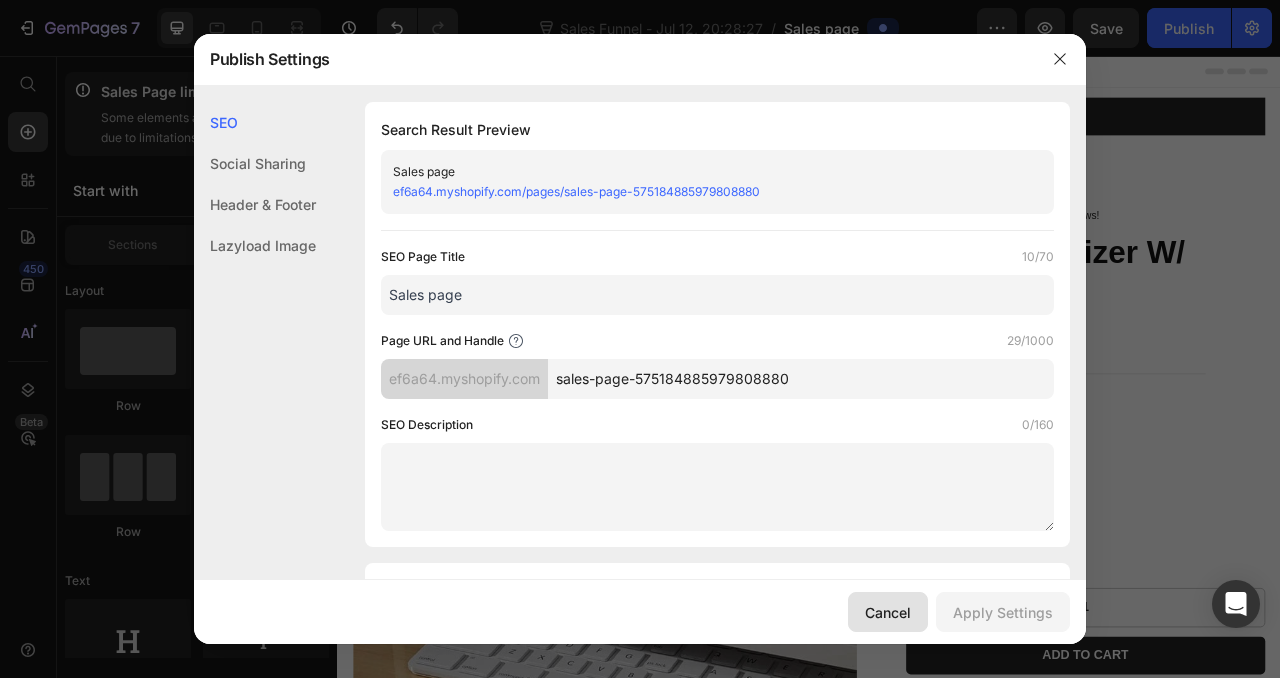 click on "Cancel" at bounding box center [888, 612] 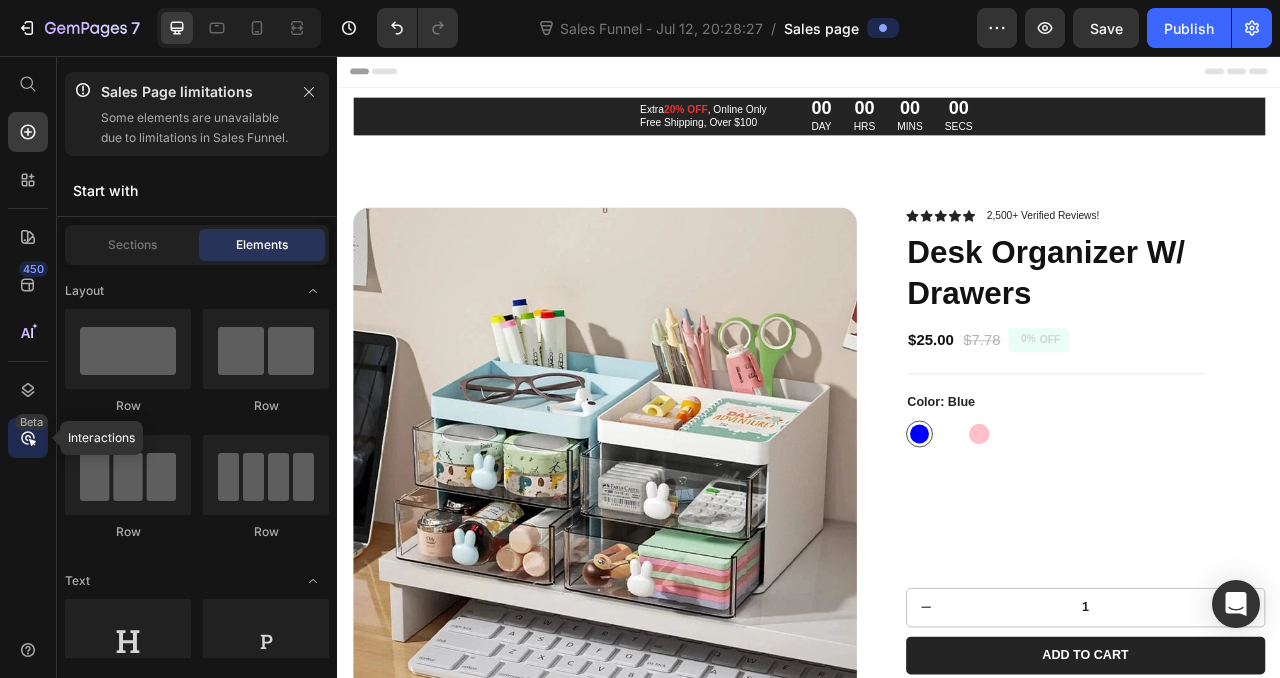 click on "Beta" at bounding box center (31, 422) 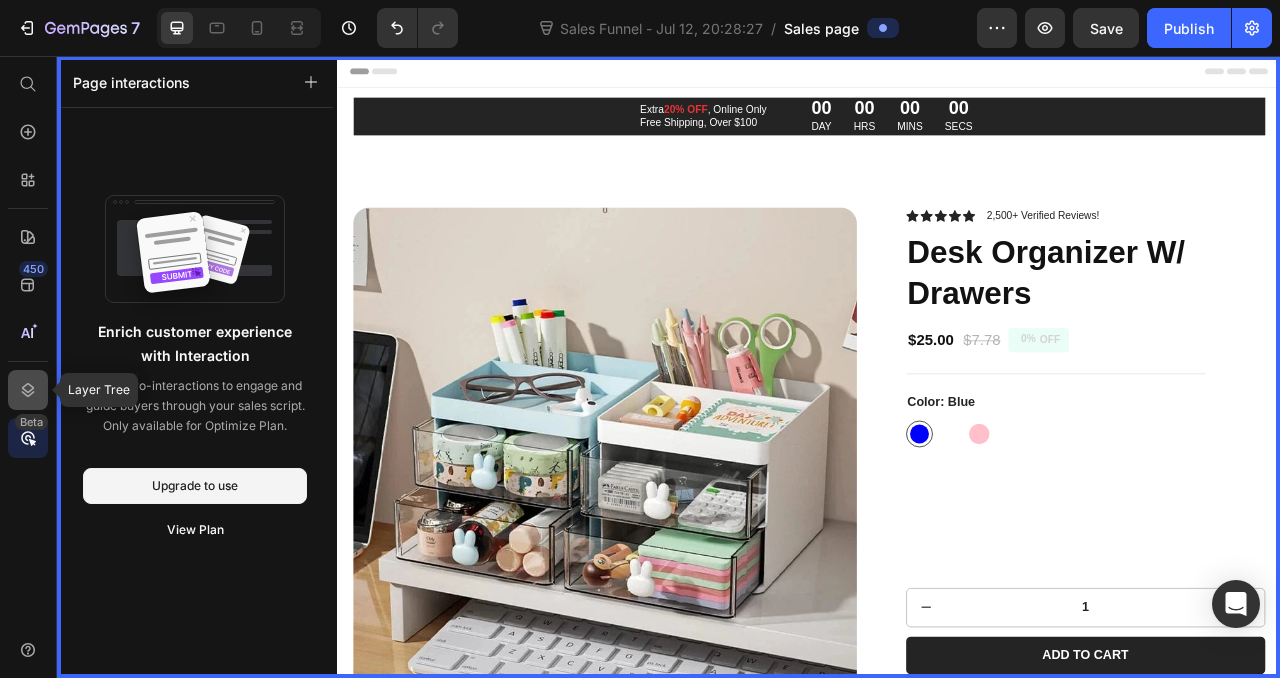 click 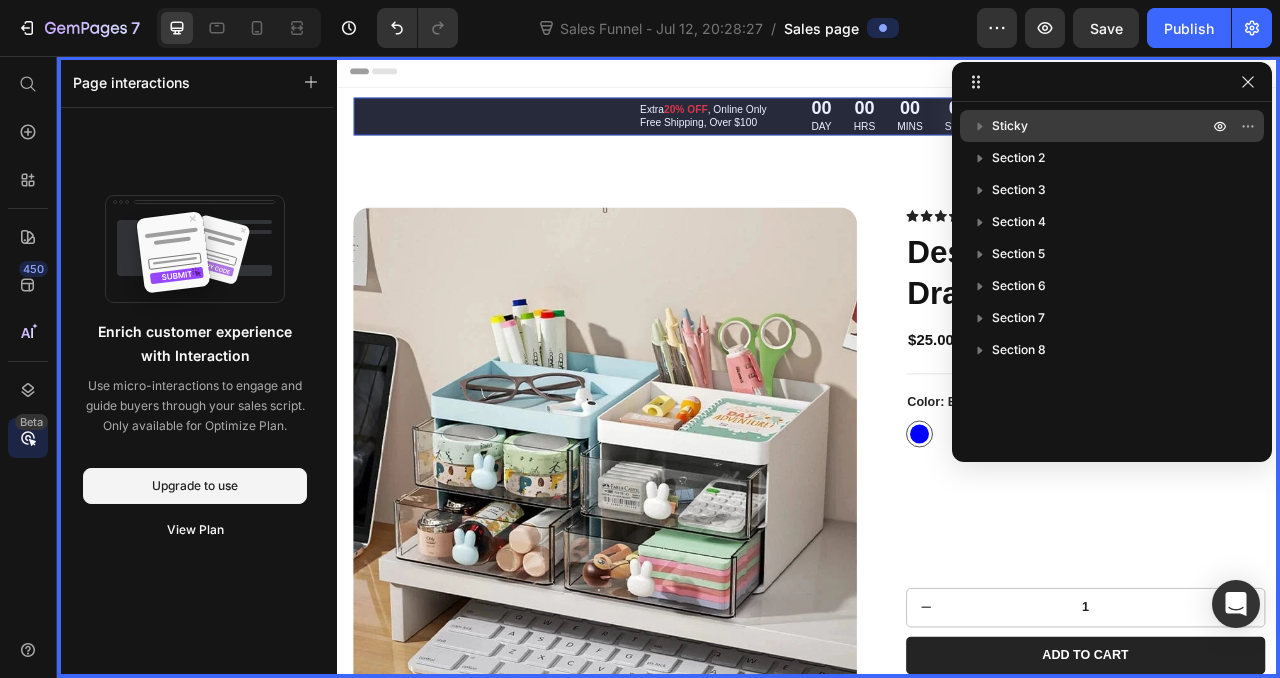 click on "Sticky" at bounding box center (1010, 126) 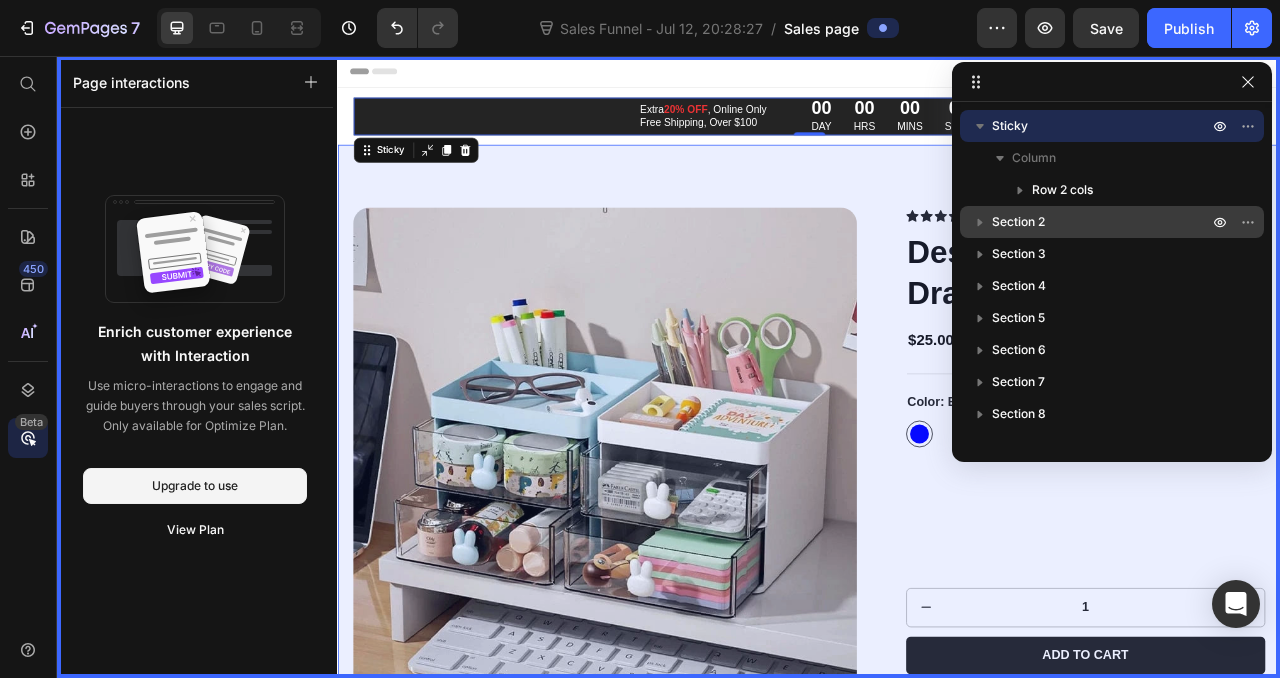 click on "Section 2" at bounding box center (1018, 222) 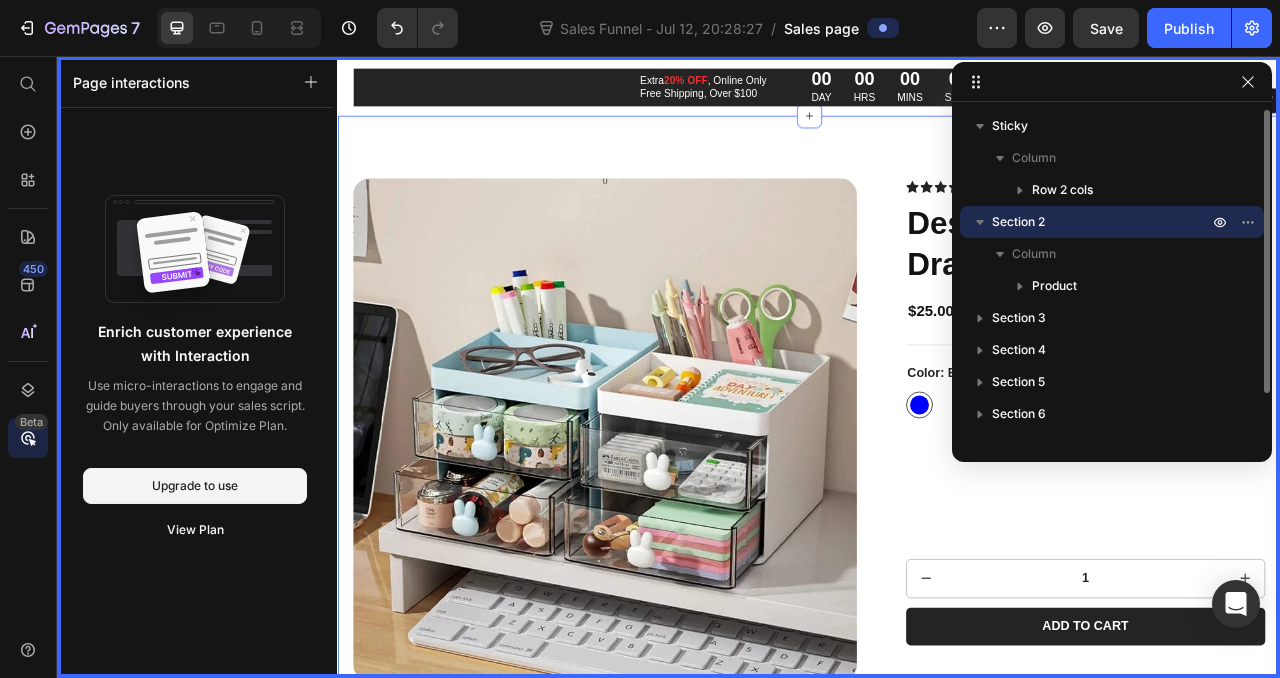 scroll, scrollTop: 43, scrollLeft: 0, axis: vertical 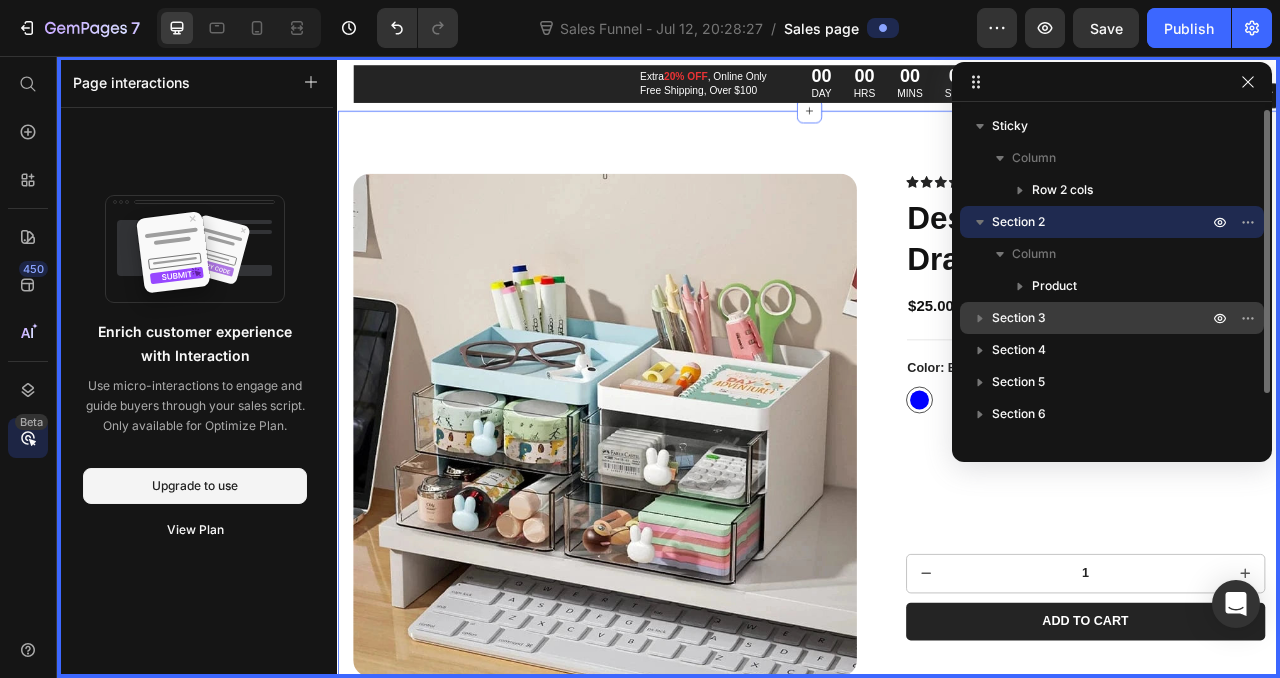 click on "Section 3" at bounding box center [1019, 318] 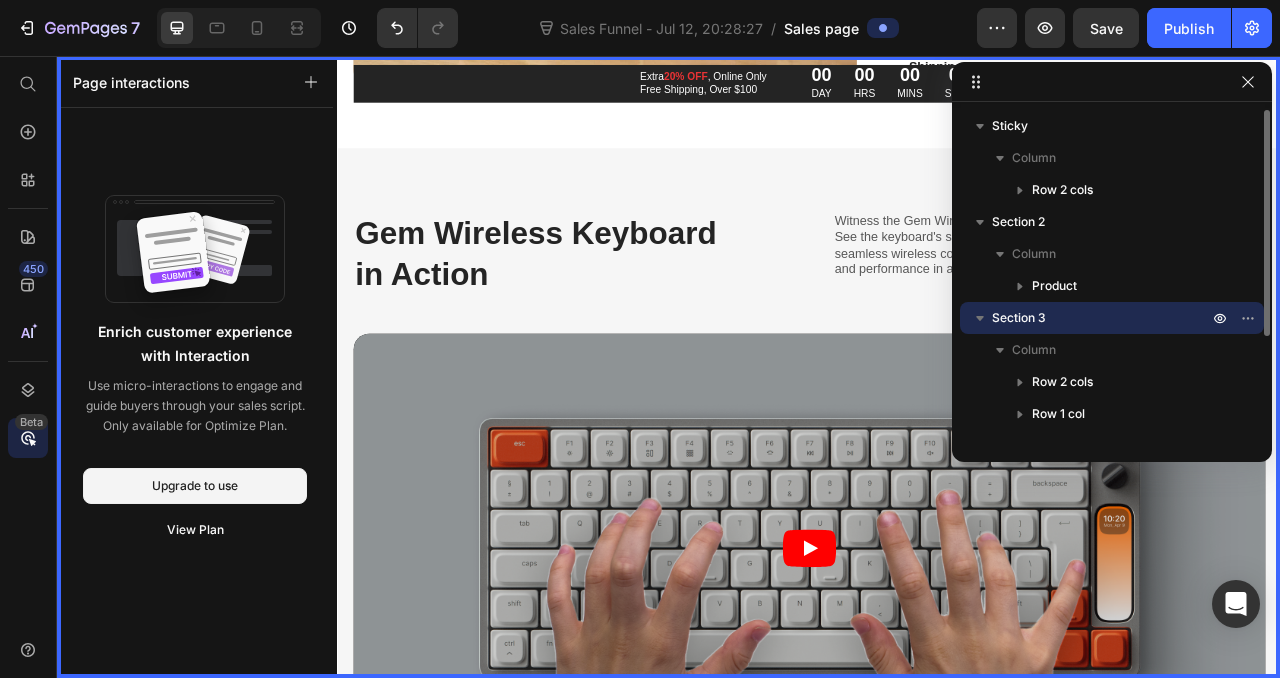 scroll, scrollTop: 2826, scrollLeft: 0, axis: vertical 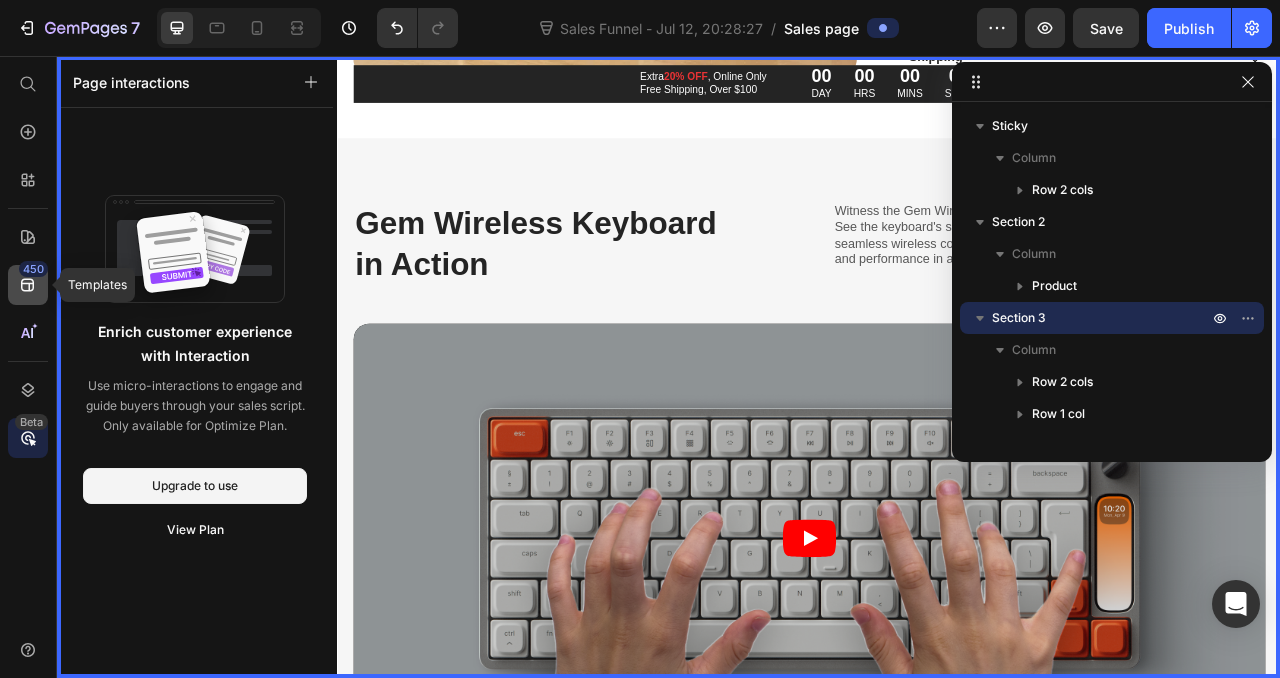 click 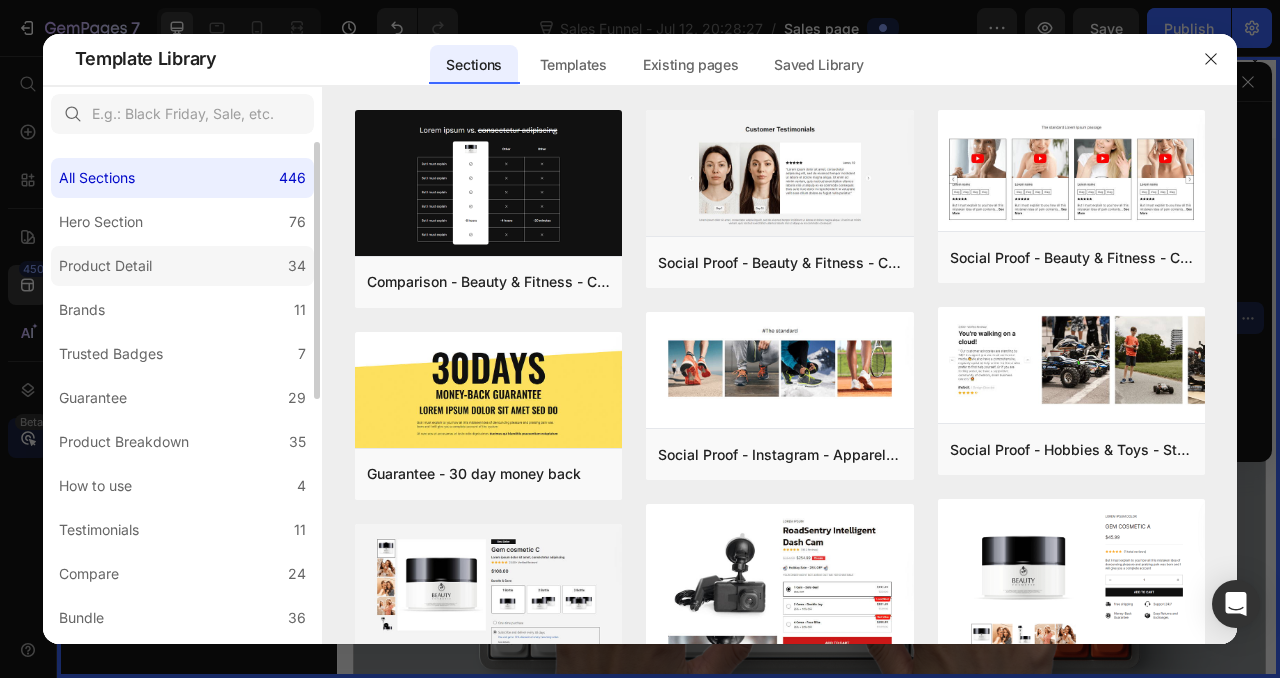 click on "Product Detail 34" 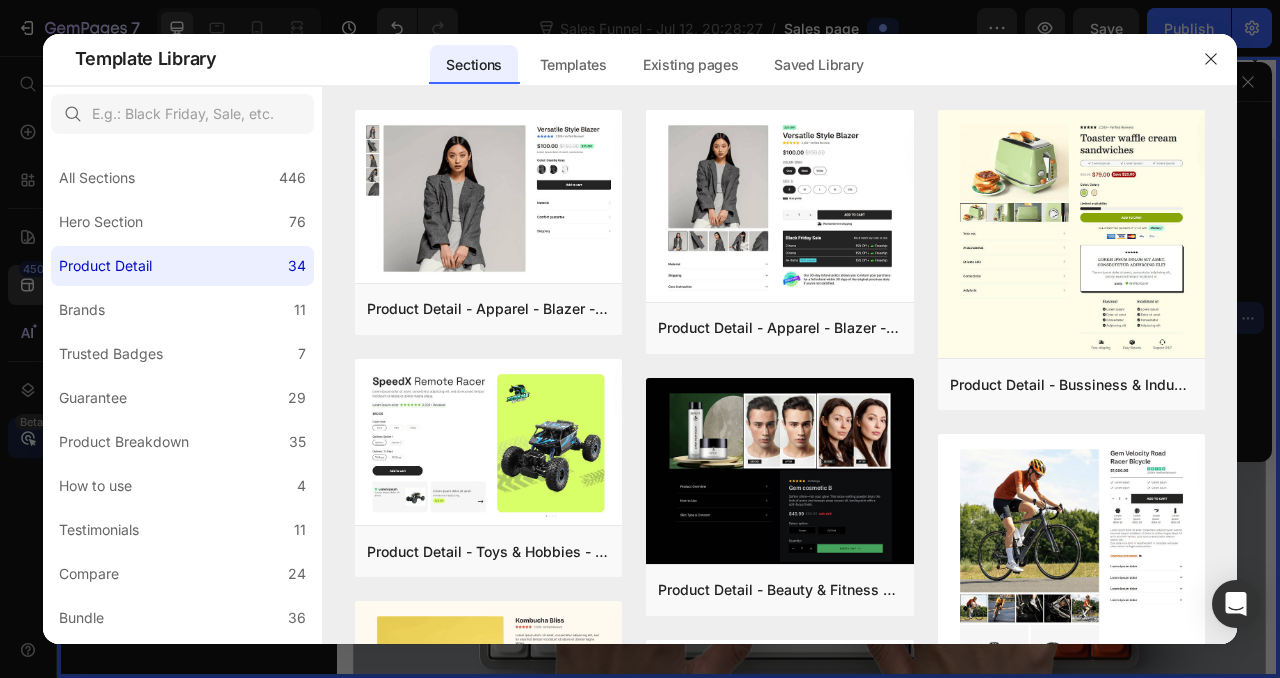 drag, startPoint x: 455, startPoint y: 314, endPoint x: 580, endPoint y: 92, distance: 254.77245 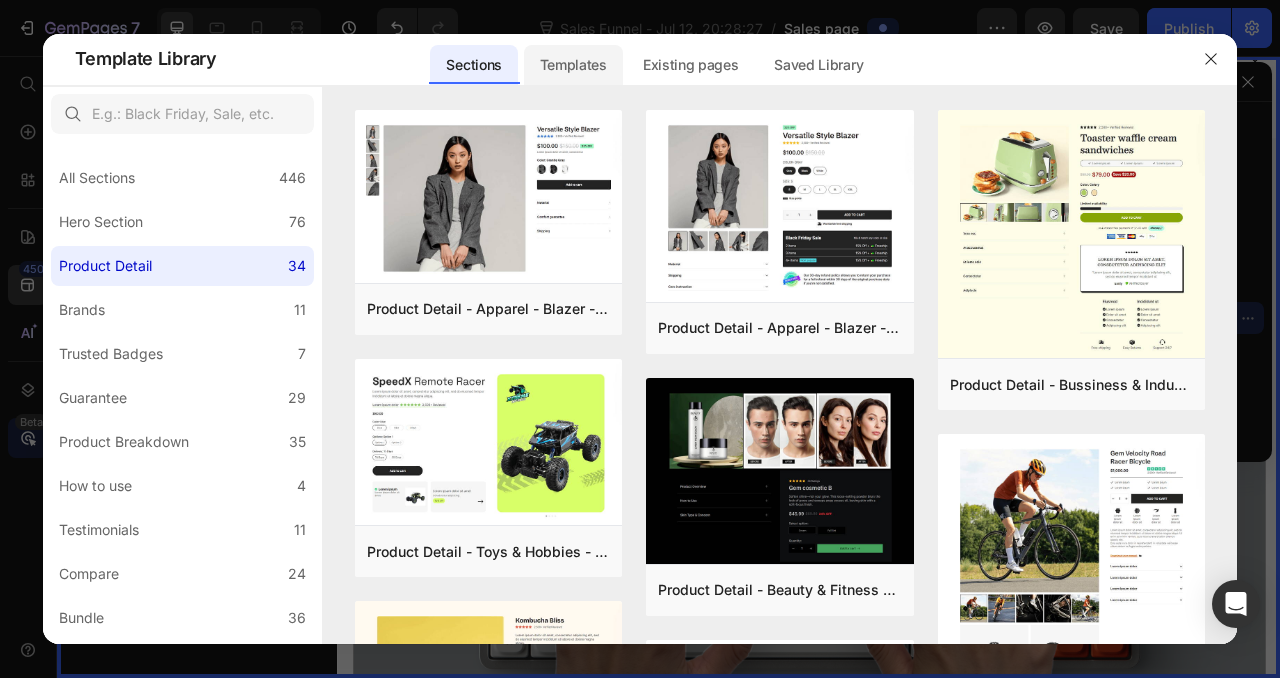 click on "Templates" 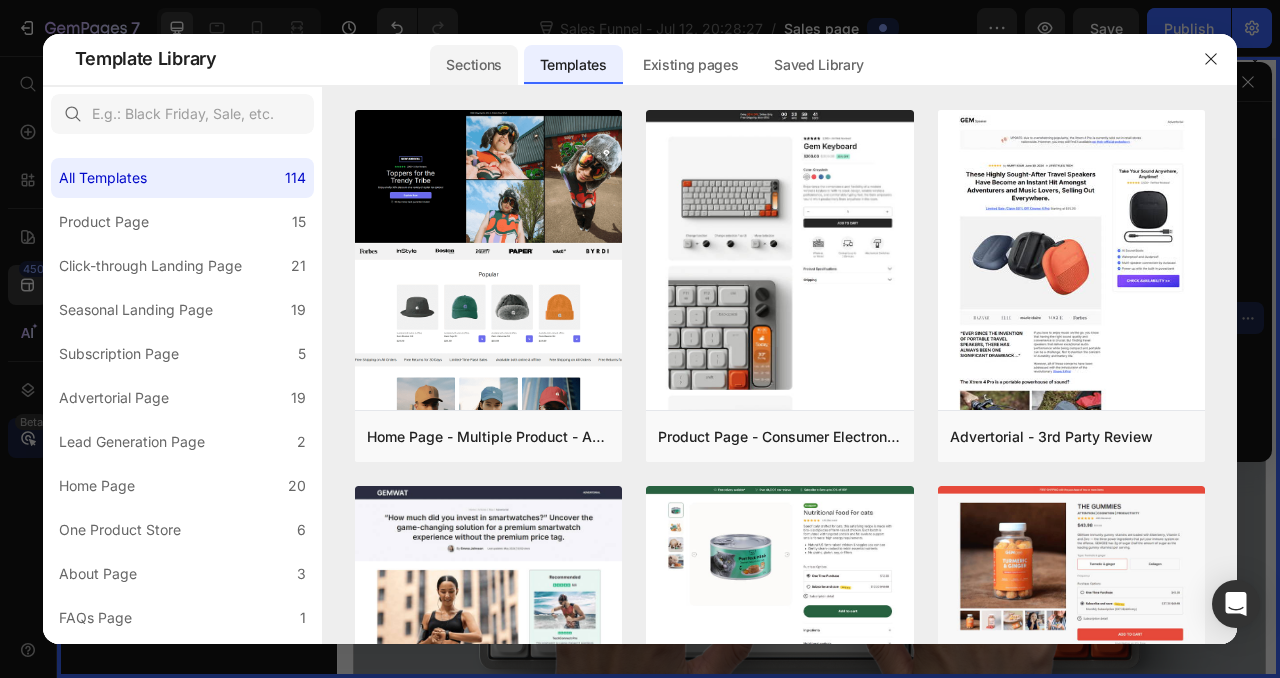 click on "Sections" 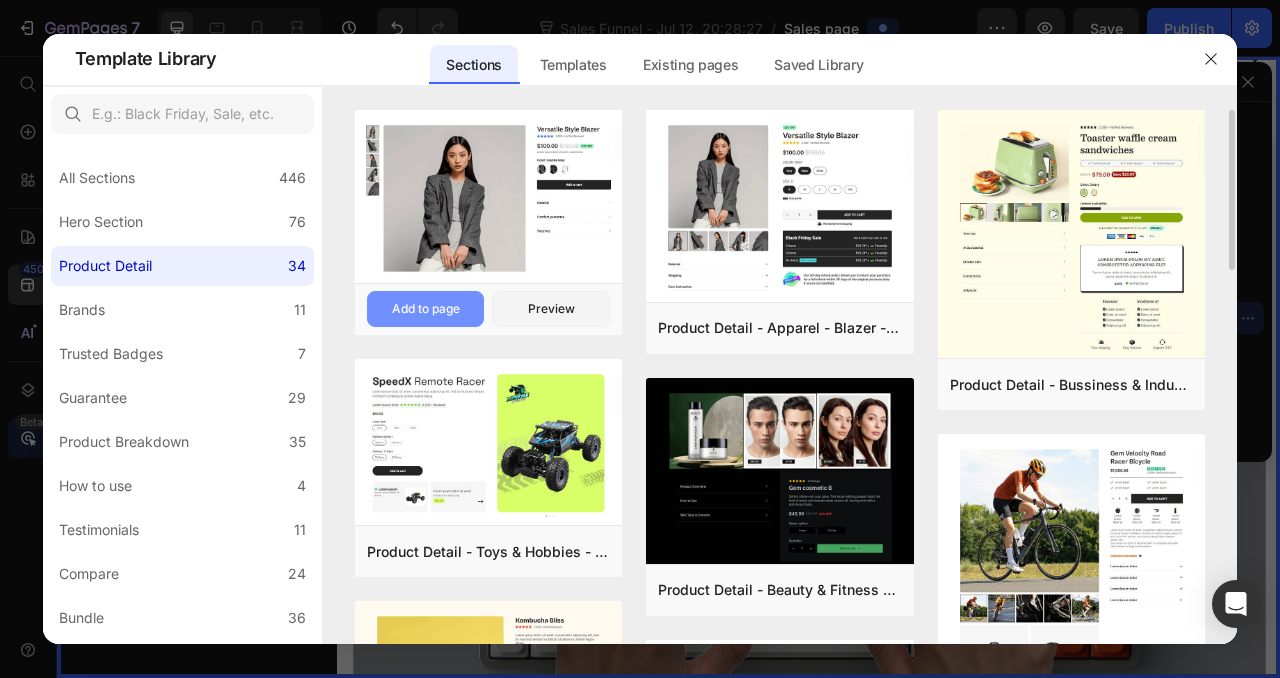 click on "Add to page" at bounding box center (426, 309) 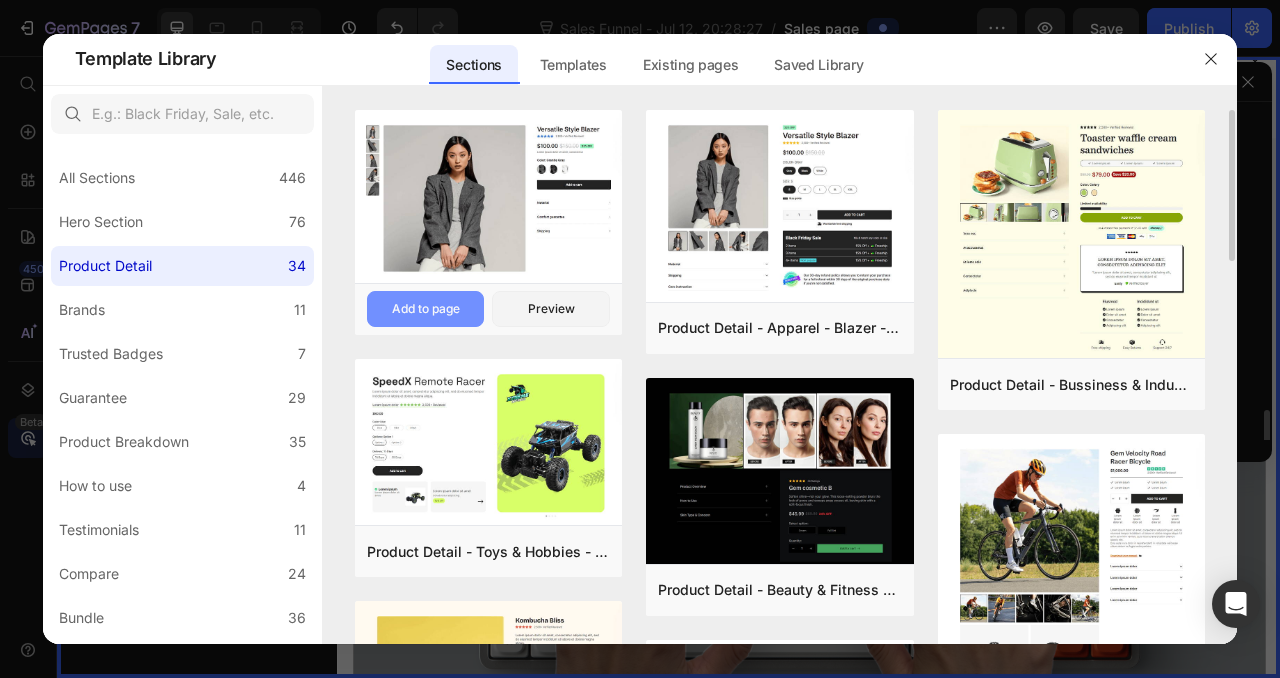 scroll, scrollTop: 182, scrollLeft: 0, axis: vertical 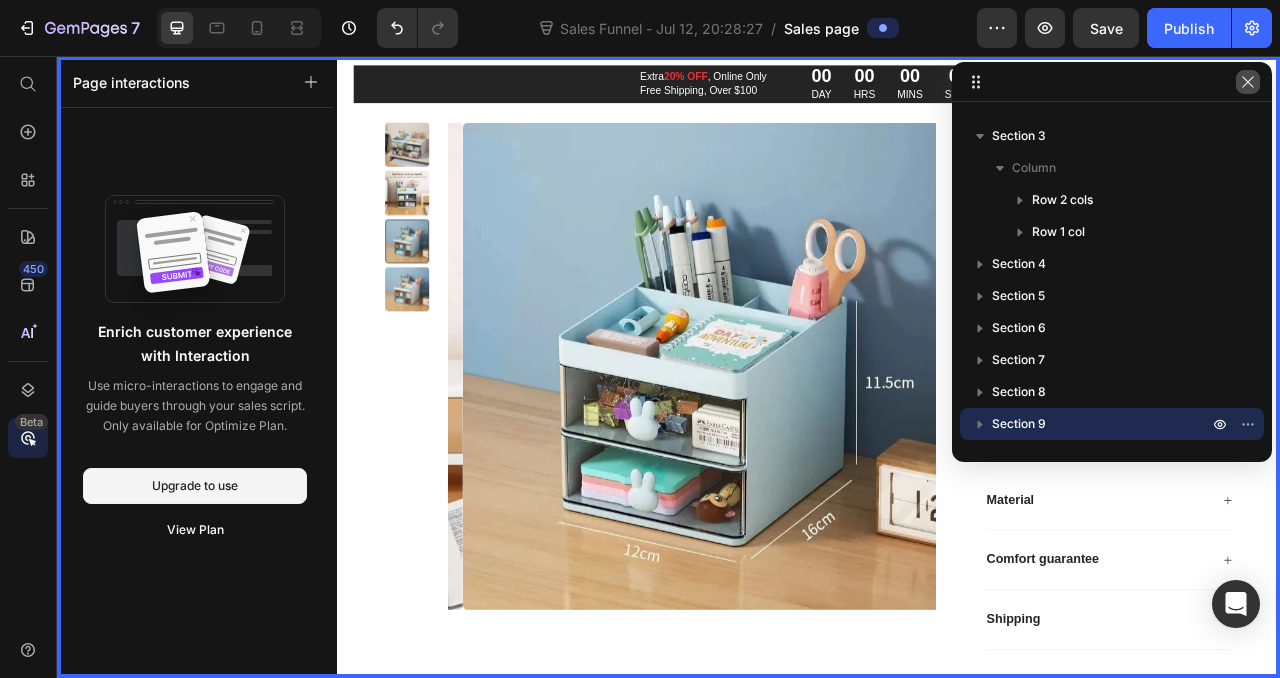 click 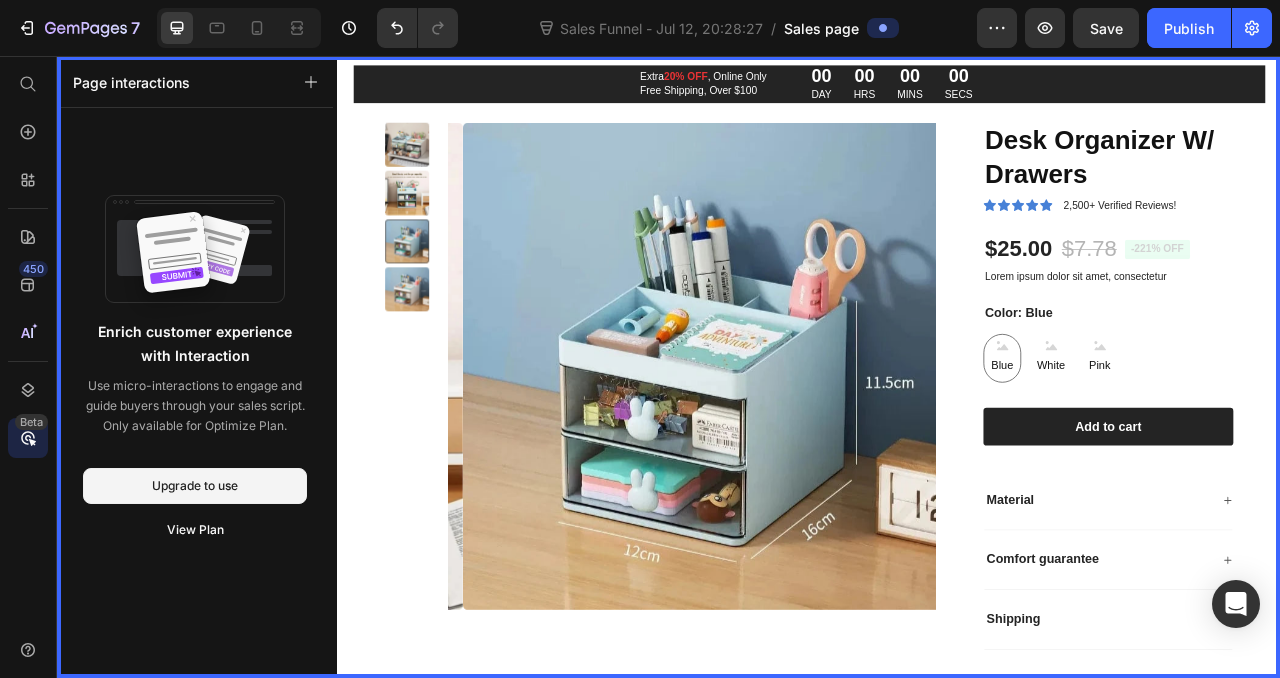 click on "7  Version history Sales Funnel - Jul 12, 20:28:27  /  Sales page Preview  Save   Publish" 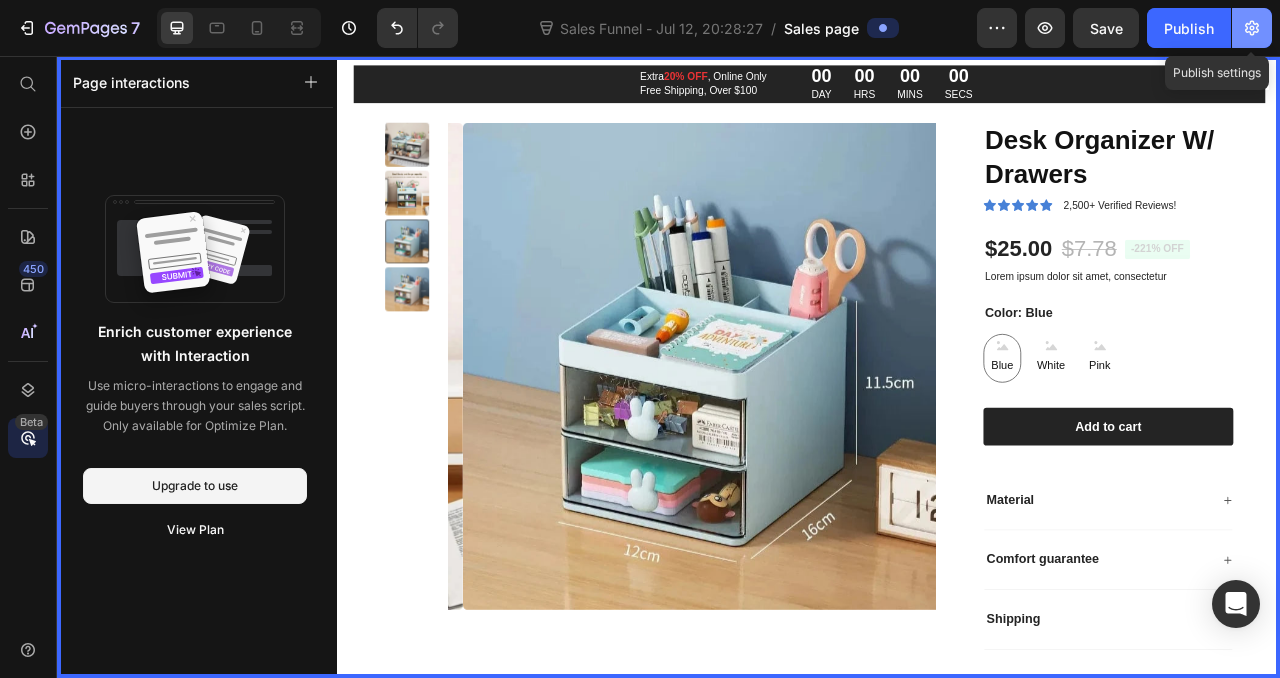 click 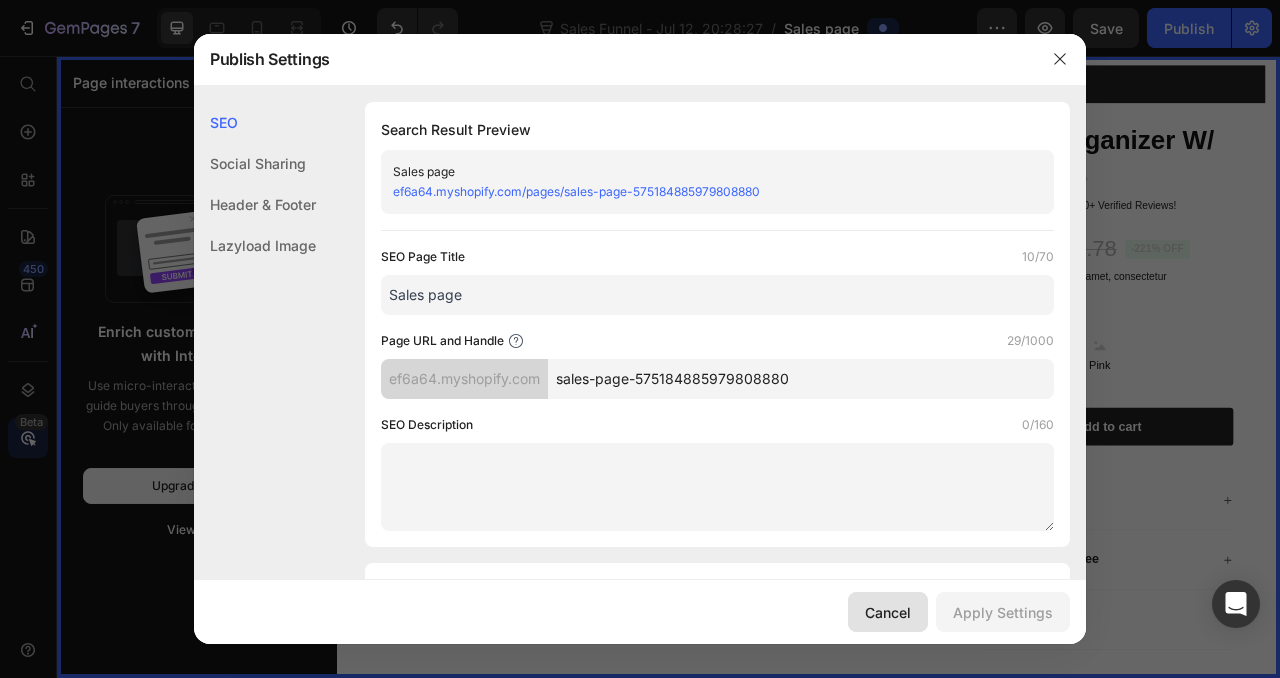 click on "Cancel" at bounding box center (888, 612) 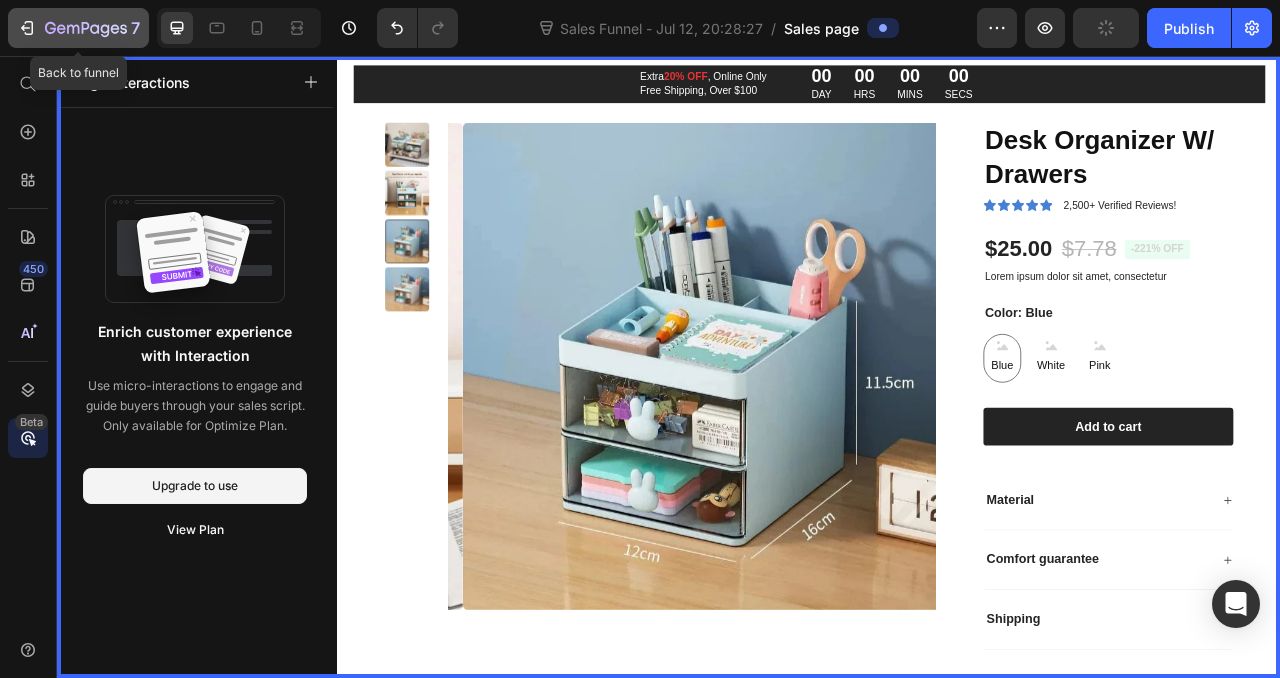 click 